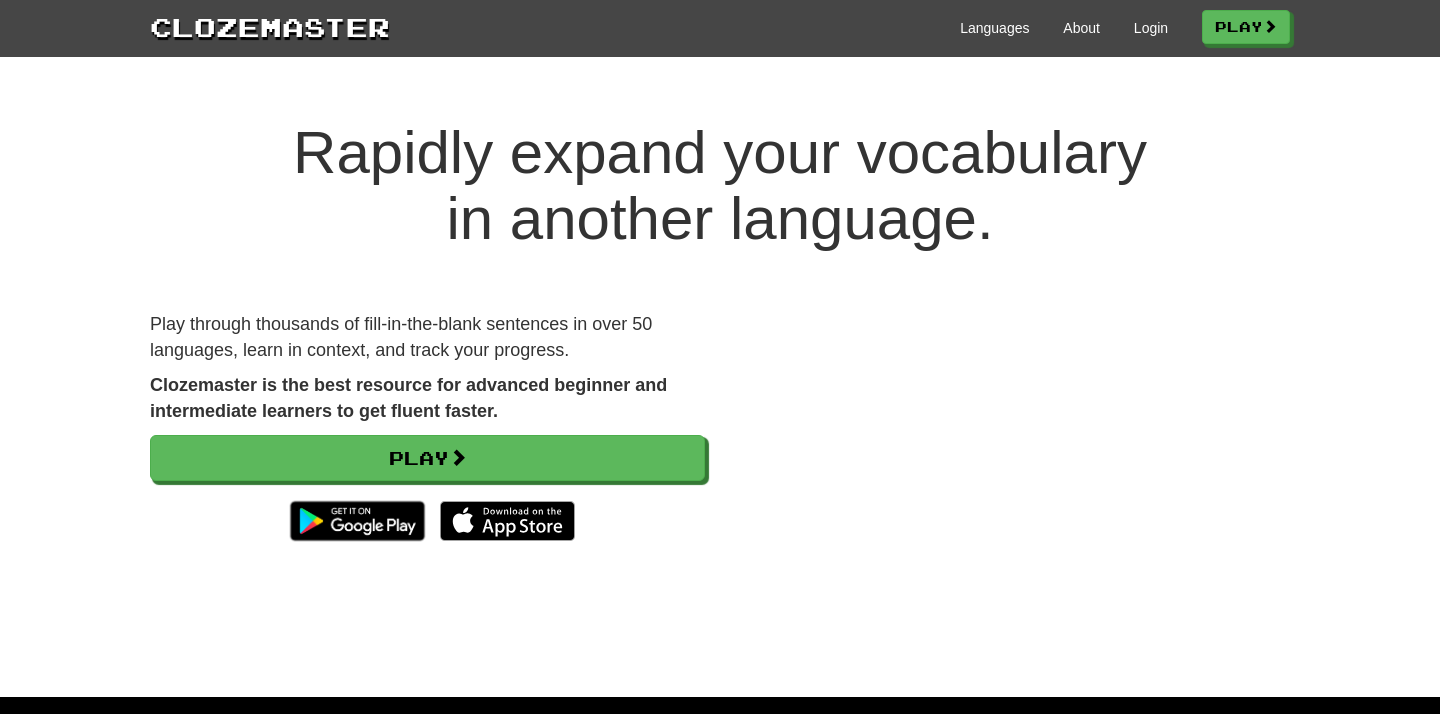 scroll, scrollTop: 0, scrollLeft: 0, axis: both 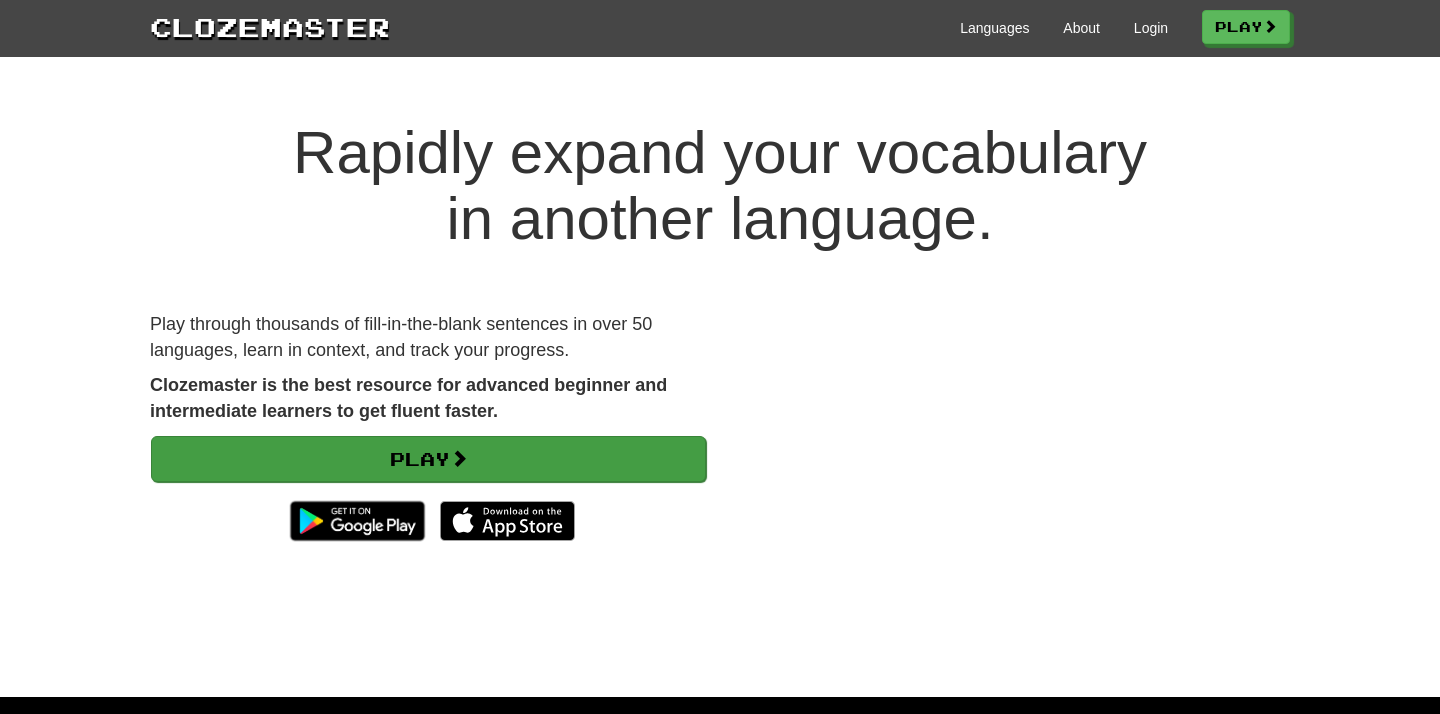 click on "Play" at bounding box center (428, 459) 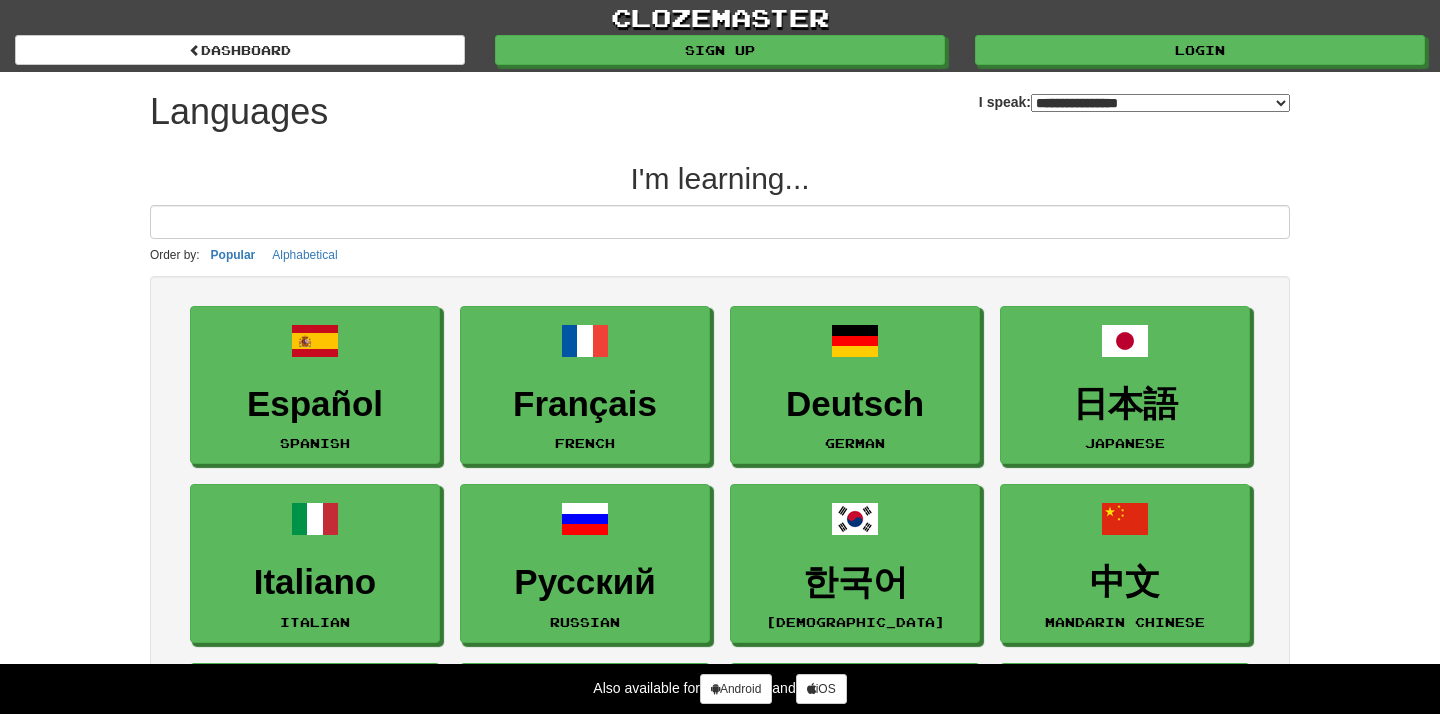 select on "*******" 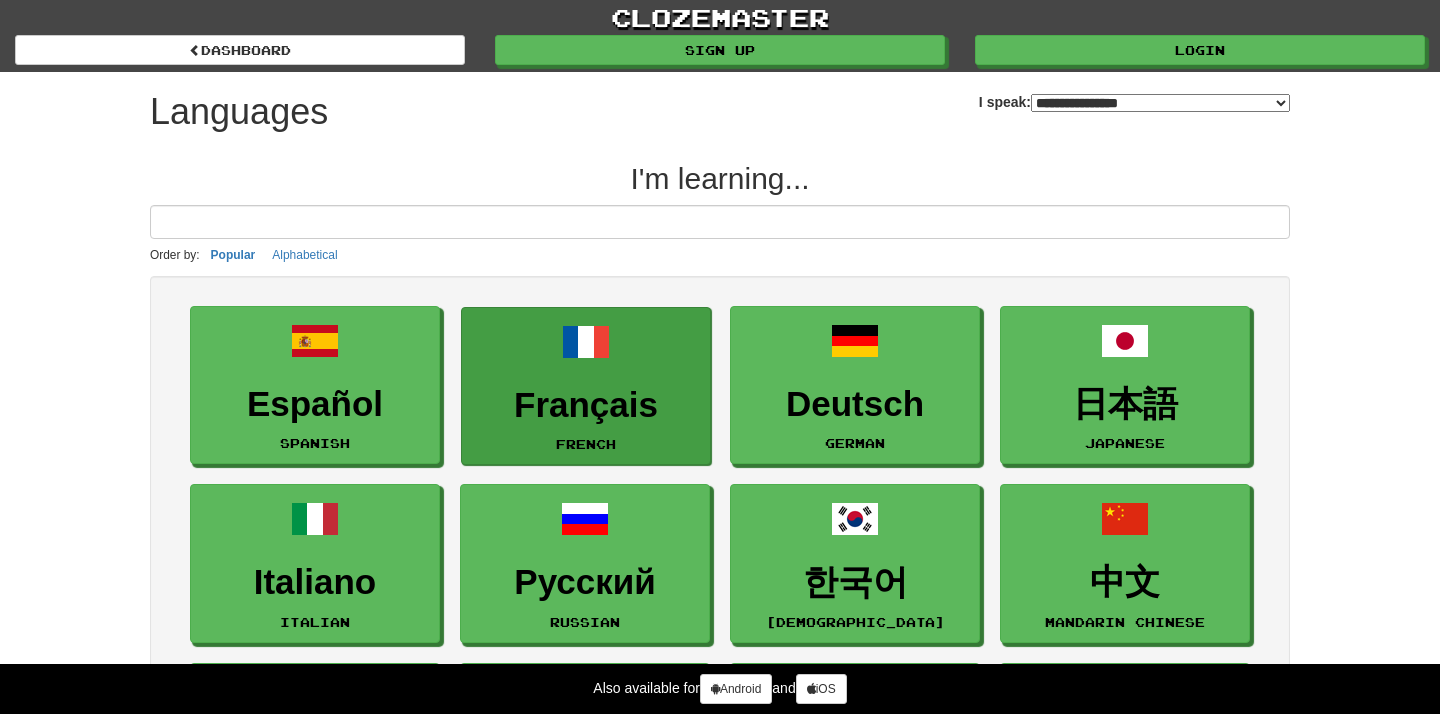 scroll, scrollTop: 0, scrollLeft: 0, axis: both 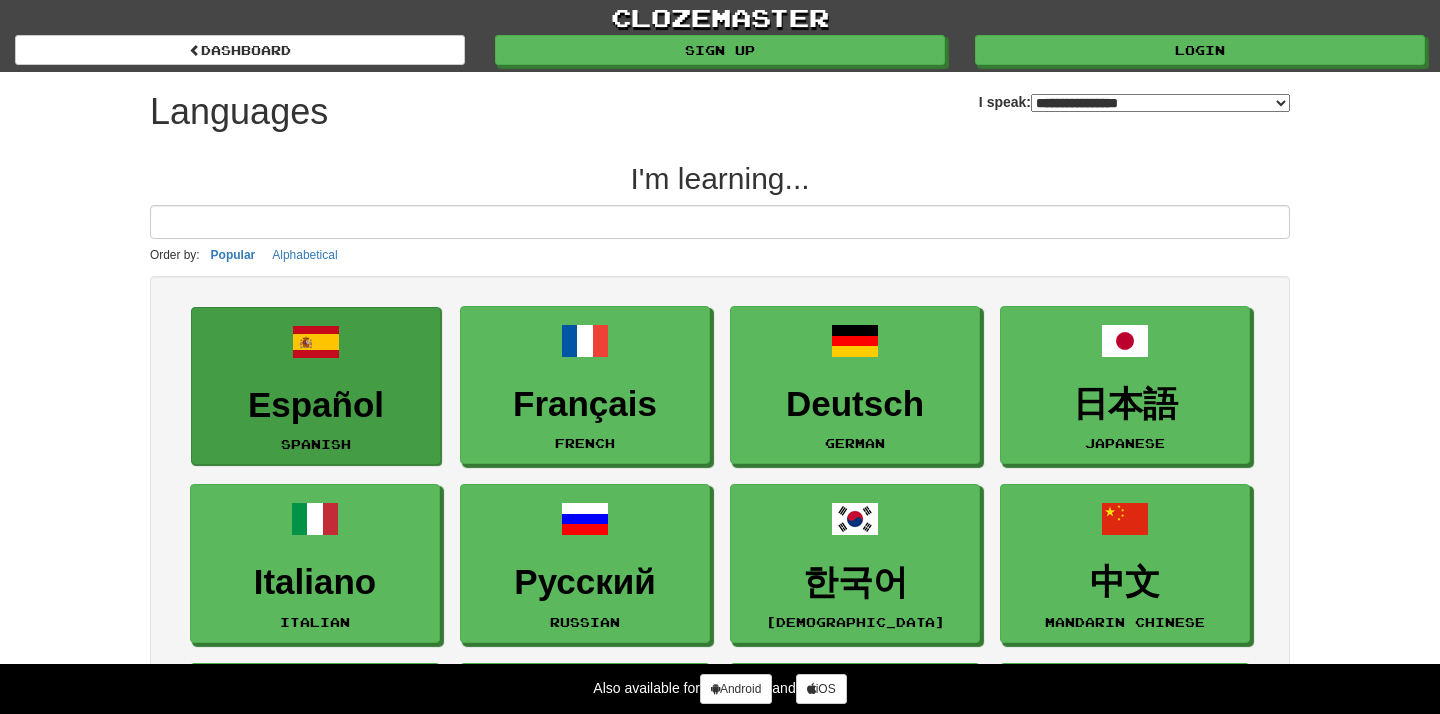 click at bounding box center [316, 342] 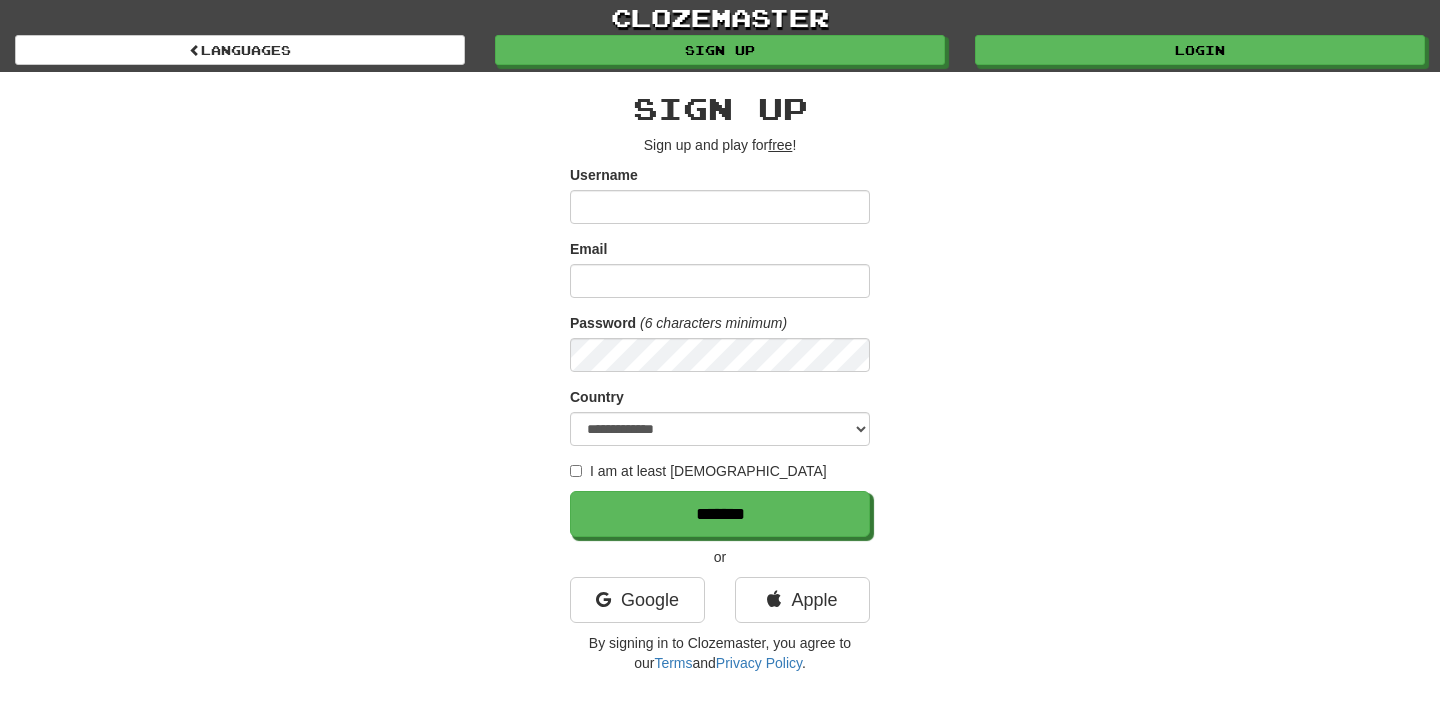 scroll, scrollTop: 0, scrollLeft: 0, axis: both 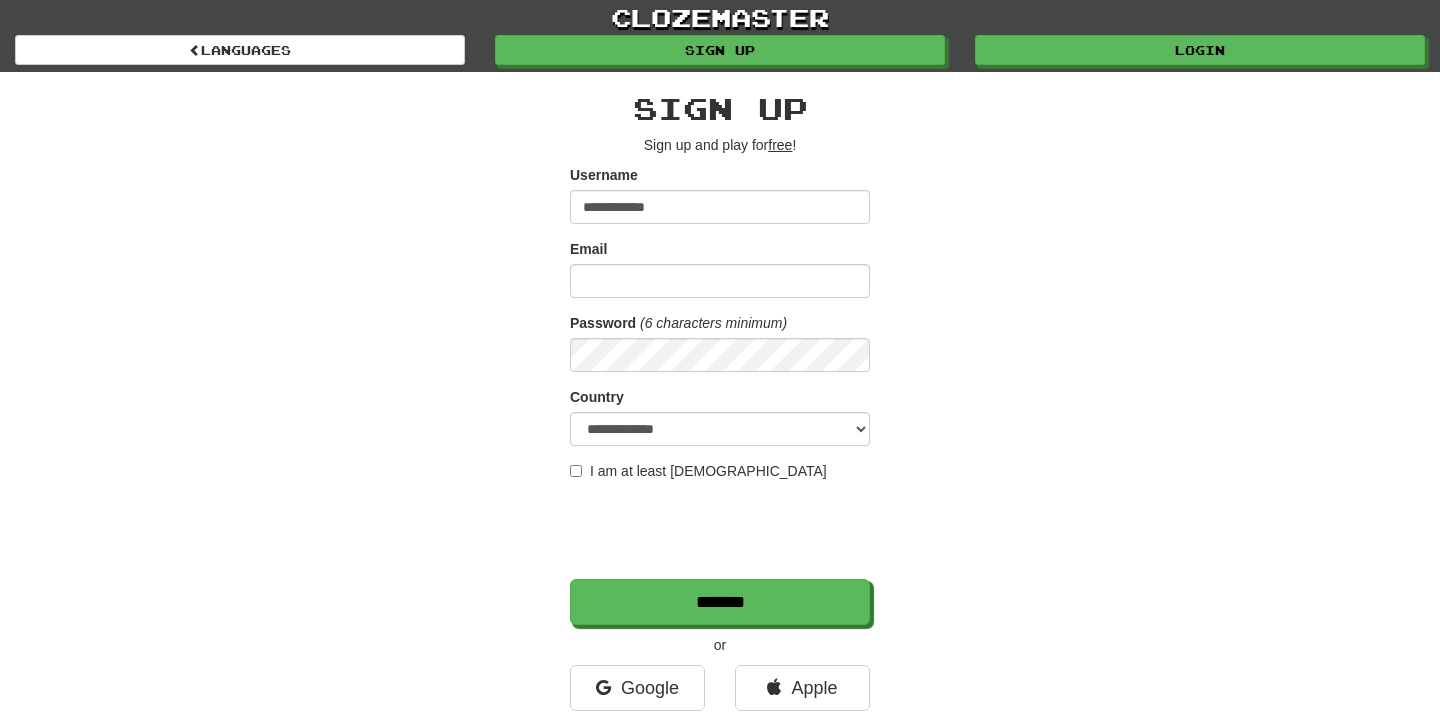 type on "**********" 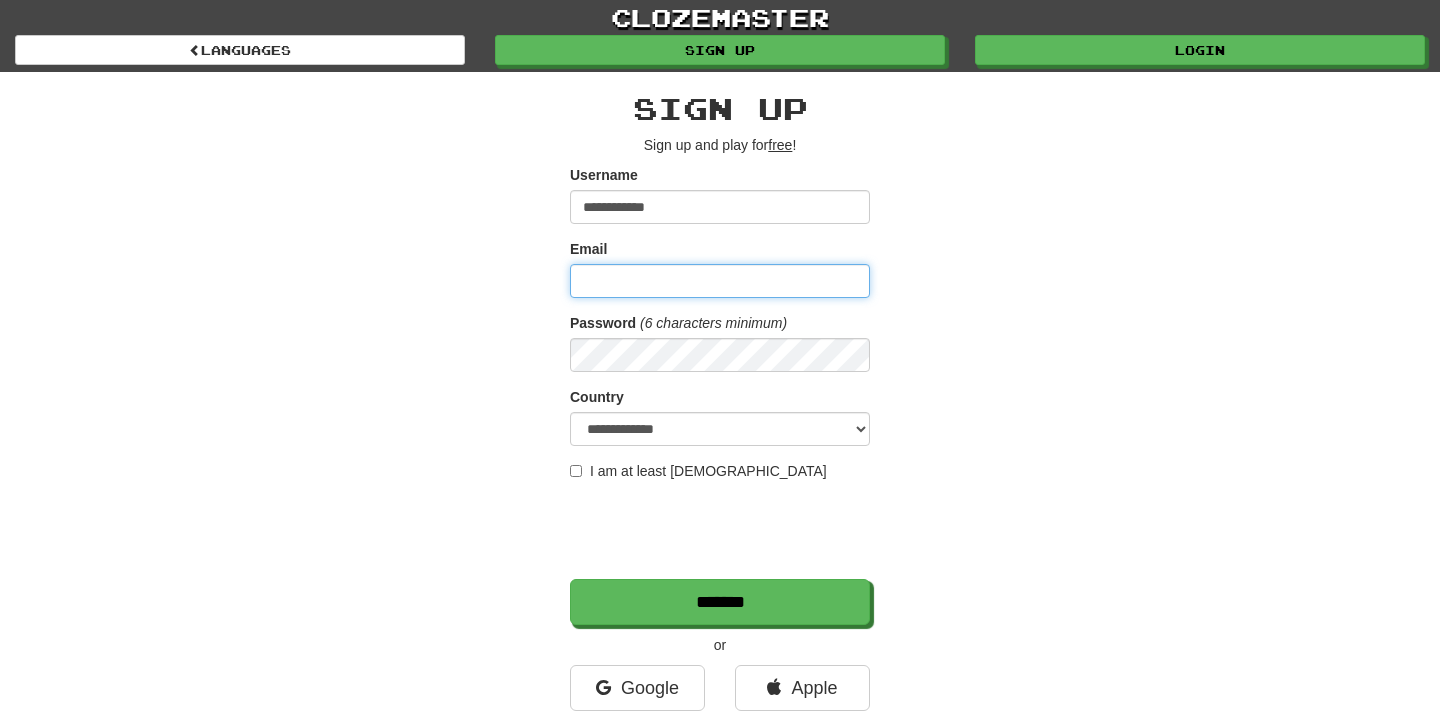 type on "**********" 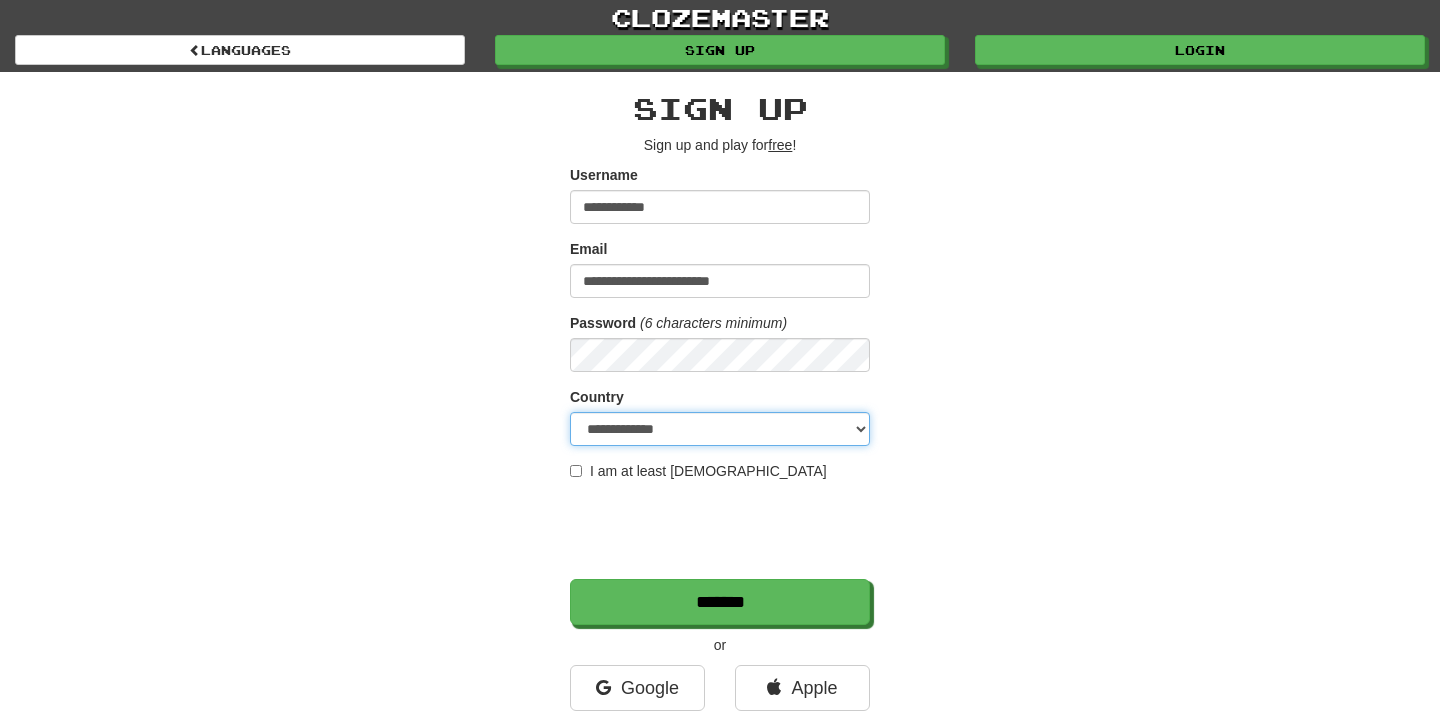 select on "**" 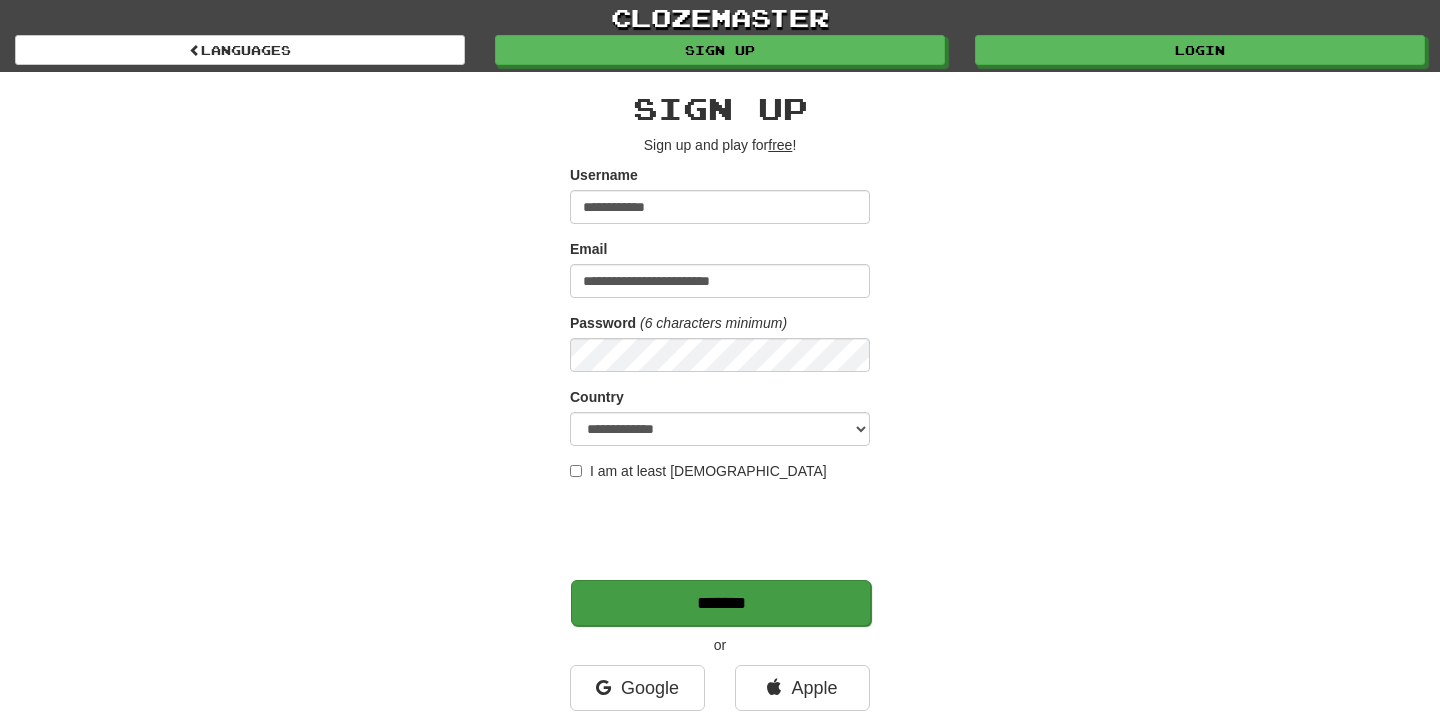 scroll, scrollTop: 51, scrollLeft: 0, axis: vertical 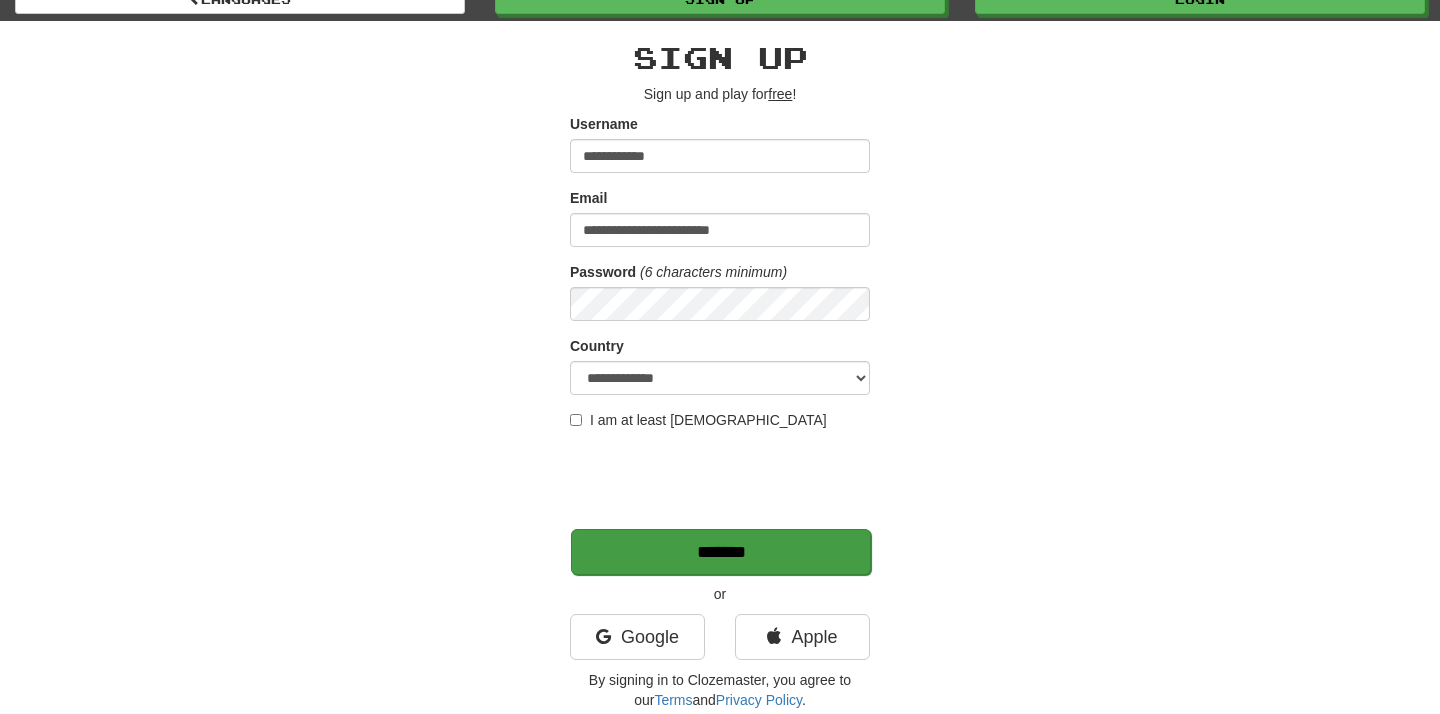 click on "*******" at bounding box center [721, 552] 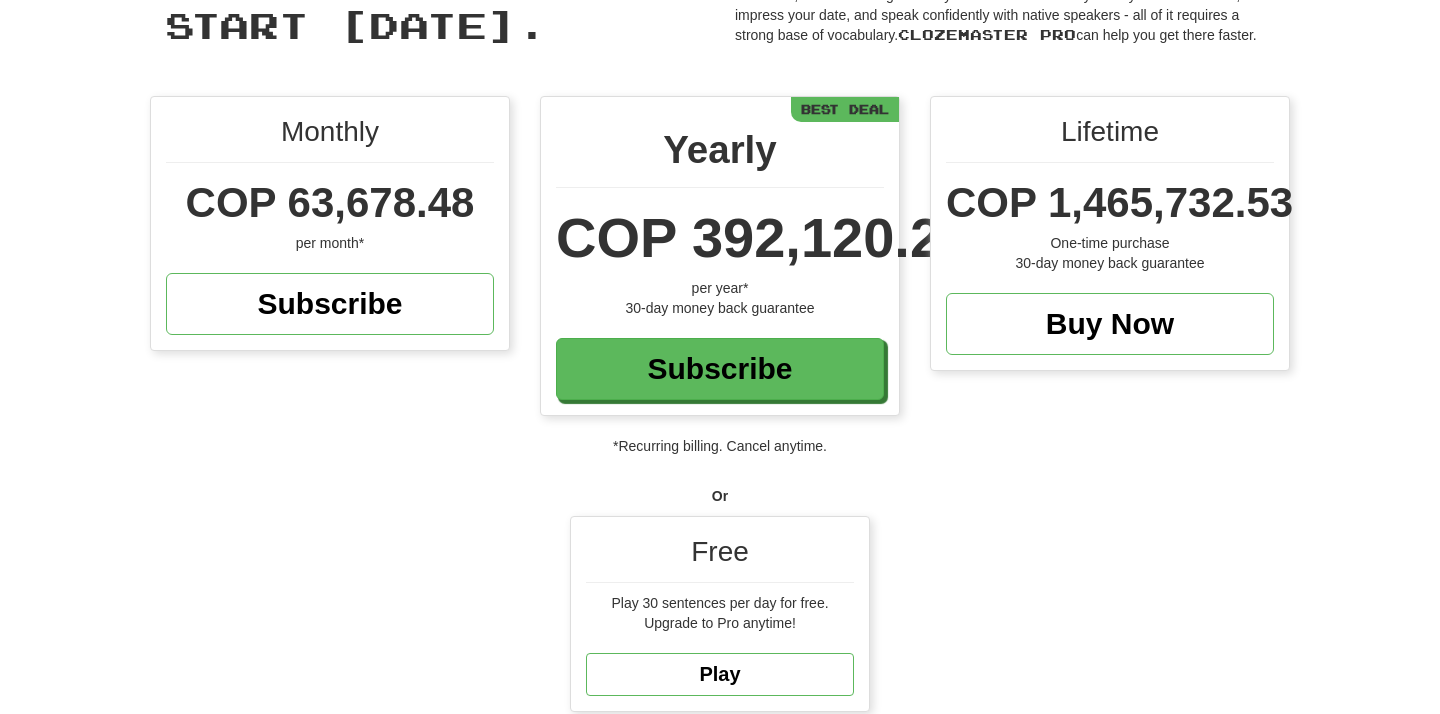 scroll, scrollTop: 239, scrollLeft: 0, axis: vertical 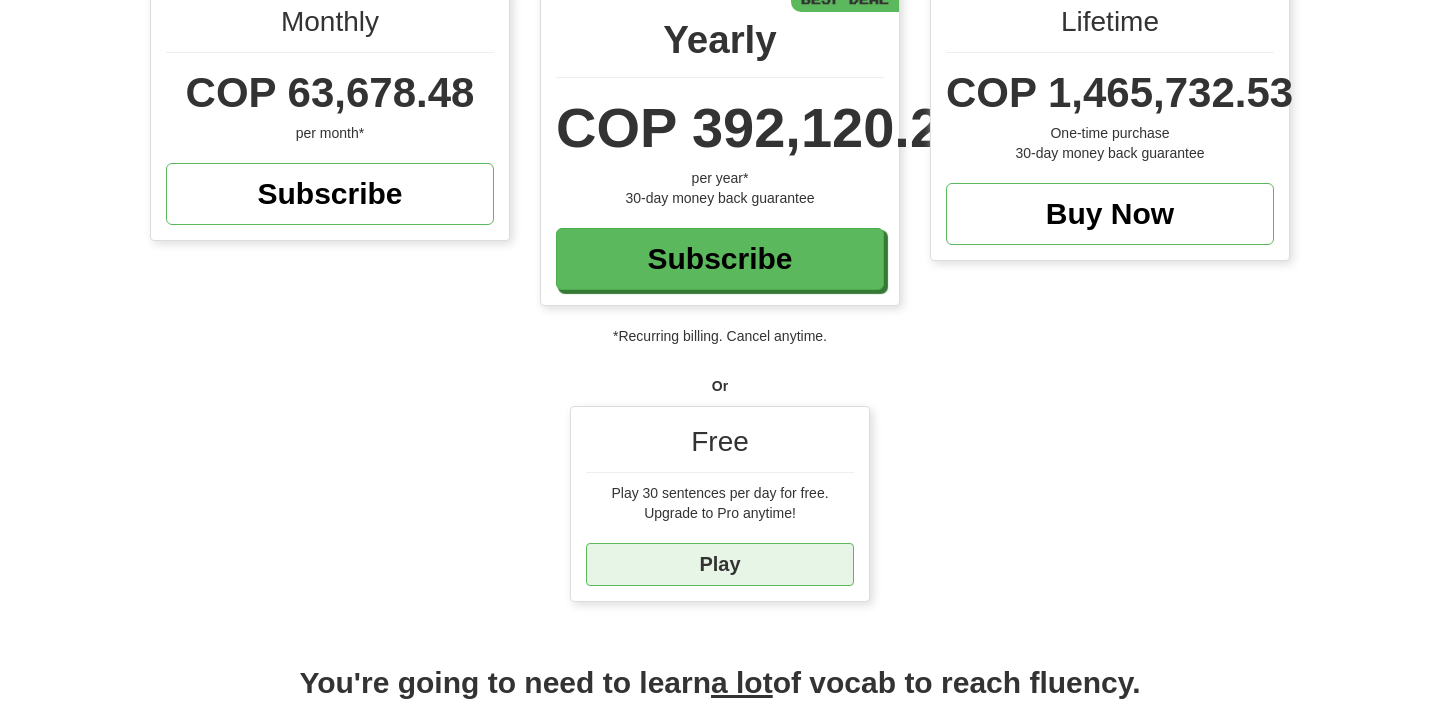click on "Play" at bounding box center (720, 564) 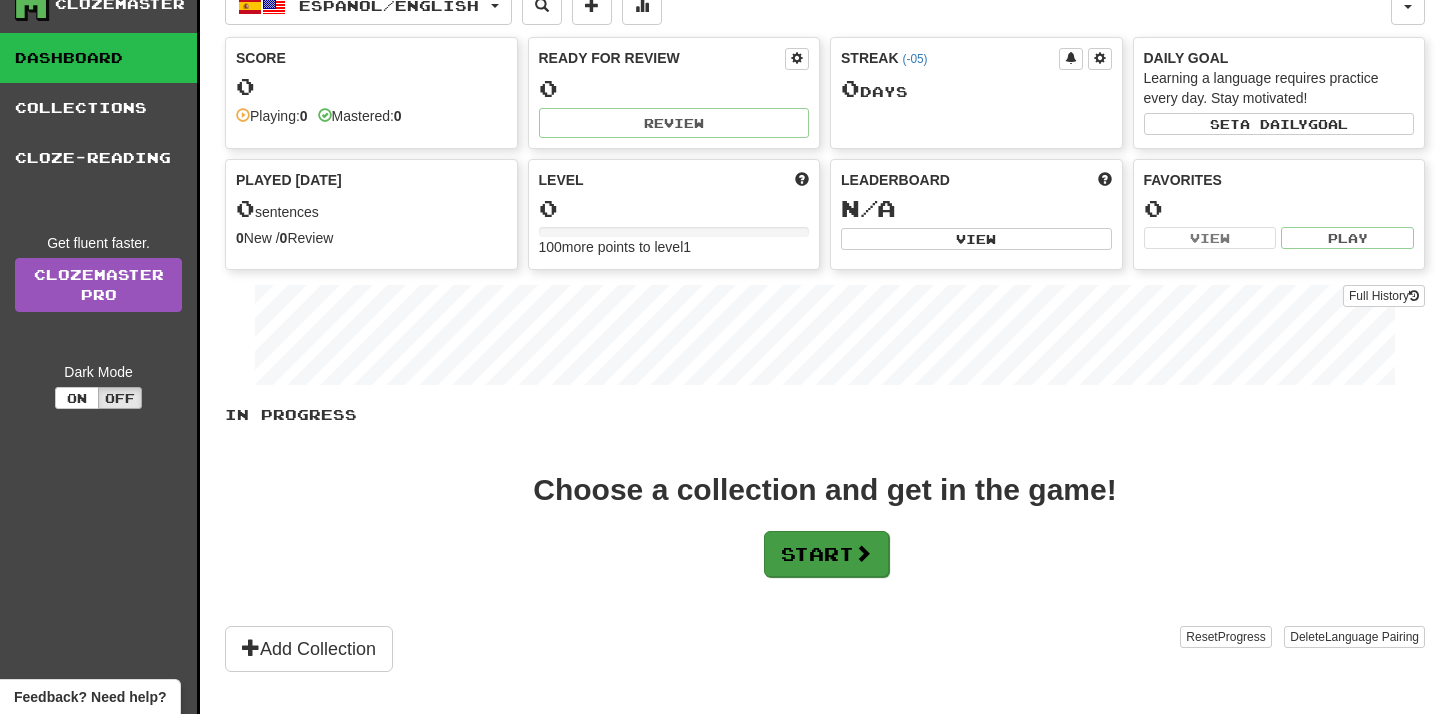 scroll, scrollTop: 118, scrollLeft: 0, axis: vertical 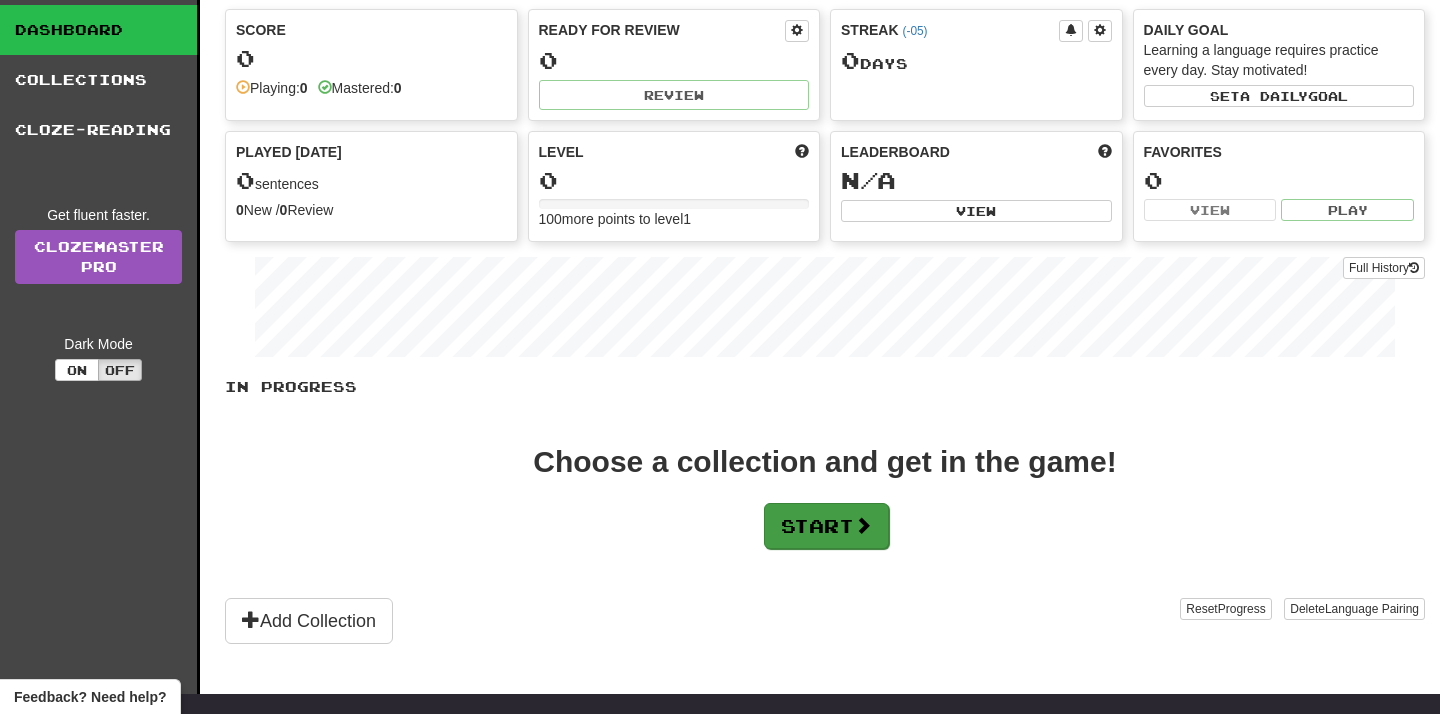 click on "Start" at bounding box center [826, 526] 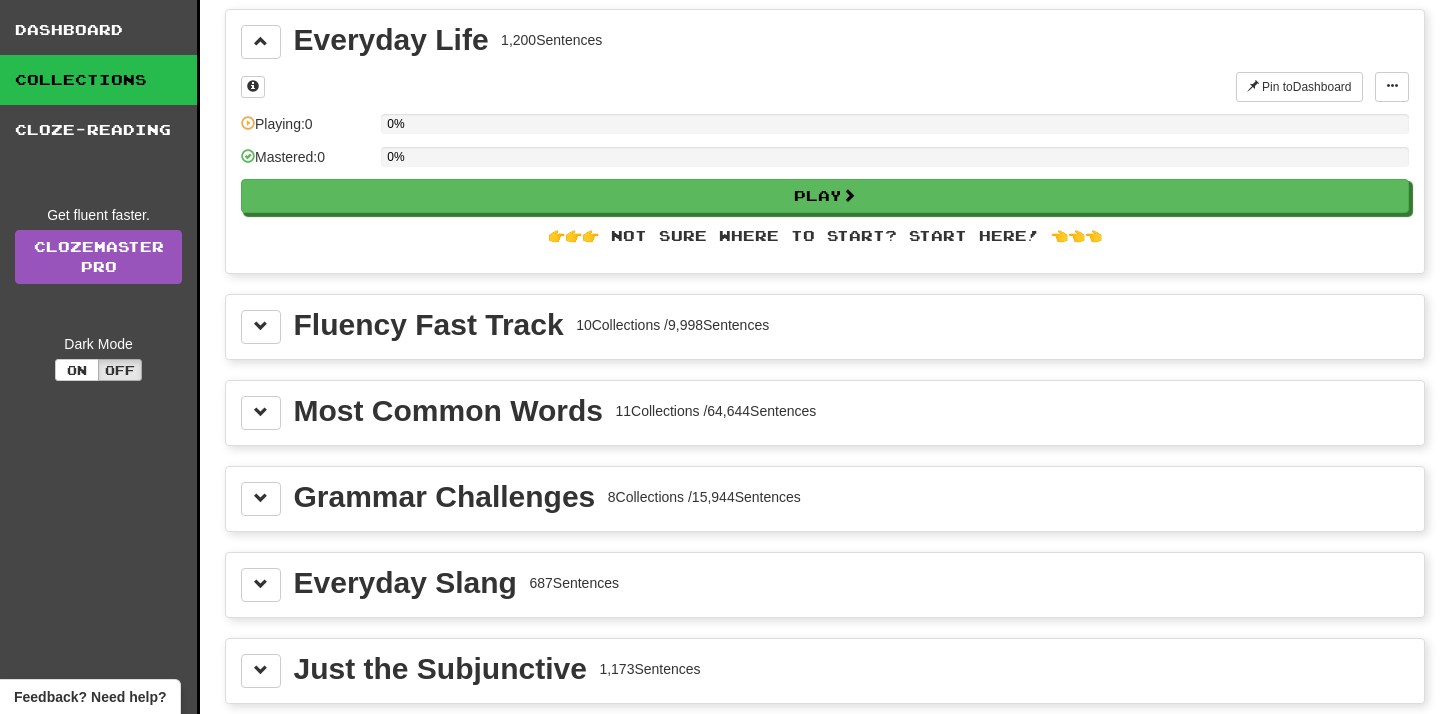 scroll, scrollTop: 0, scrollLeft: 0, axis: both 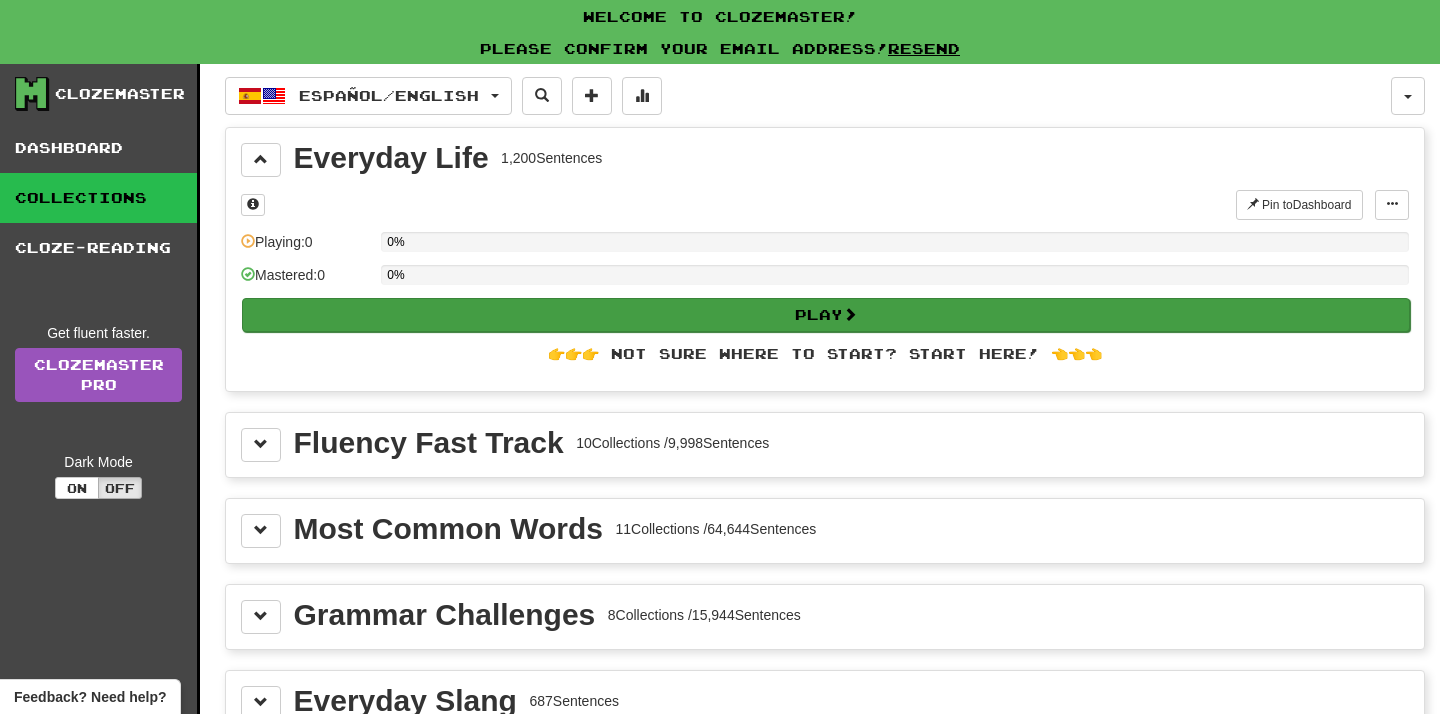 click on "Play" at bounding box center (826, 315) 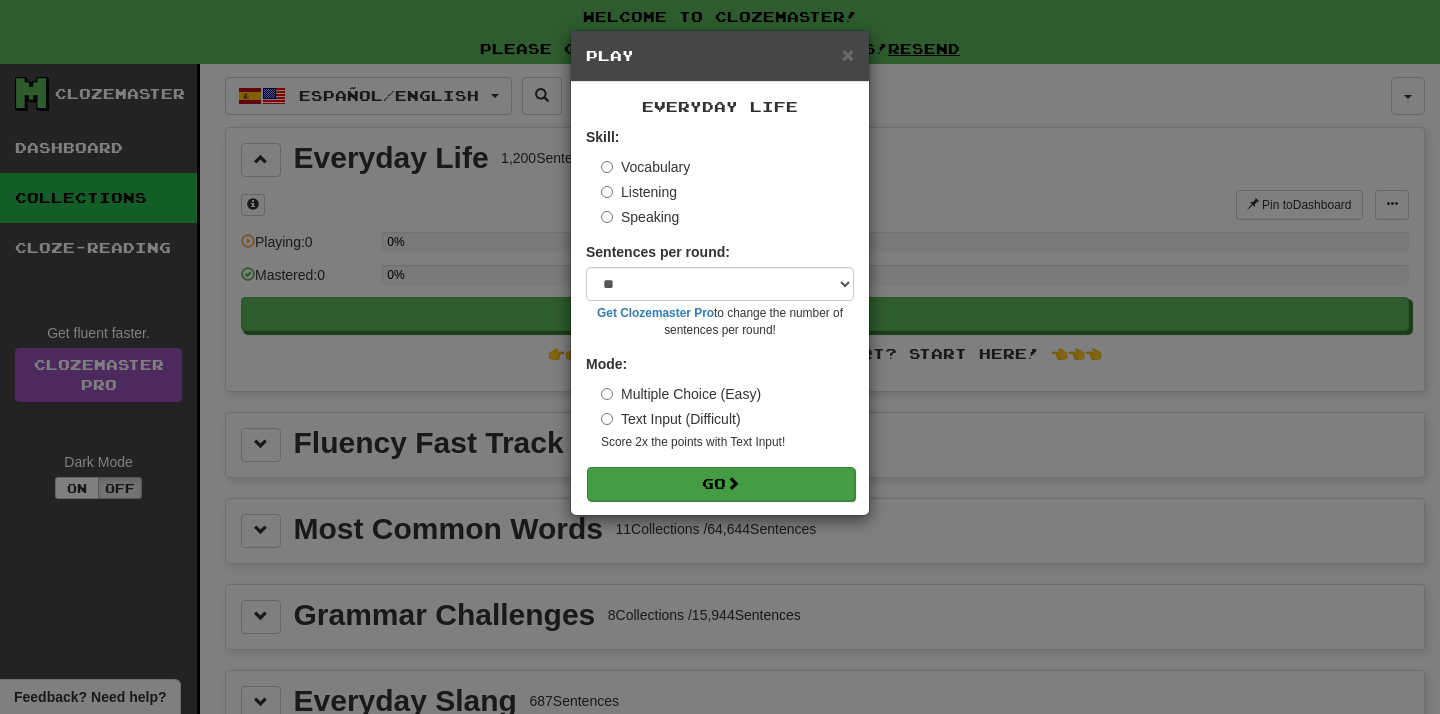 click at bounding box center [733, 483] 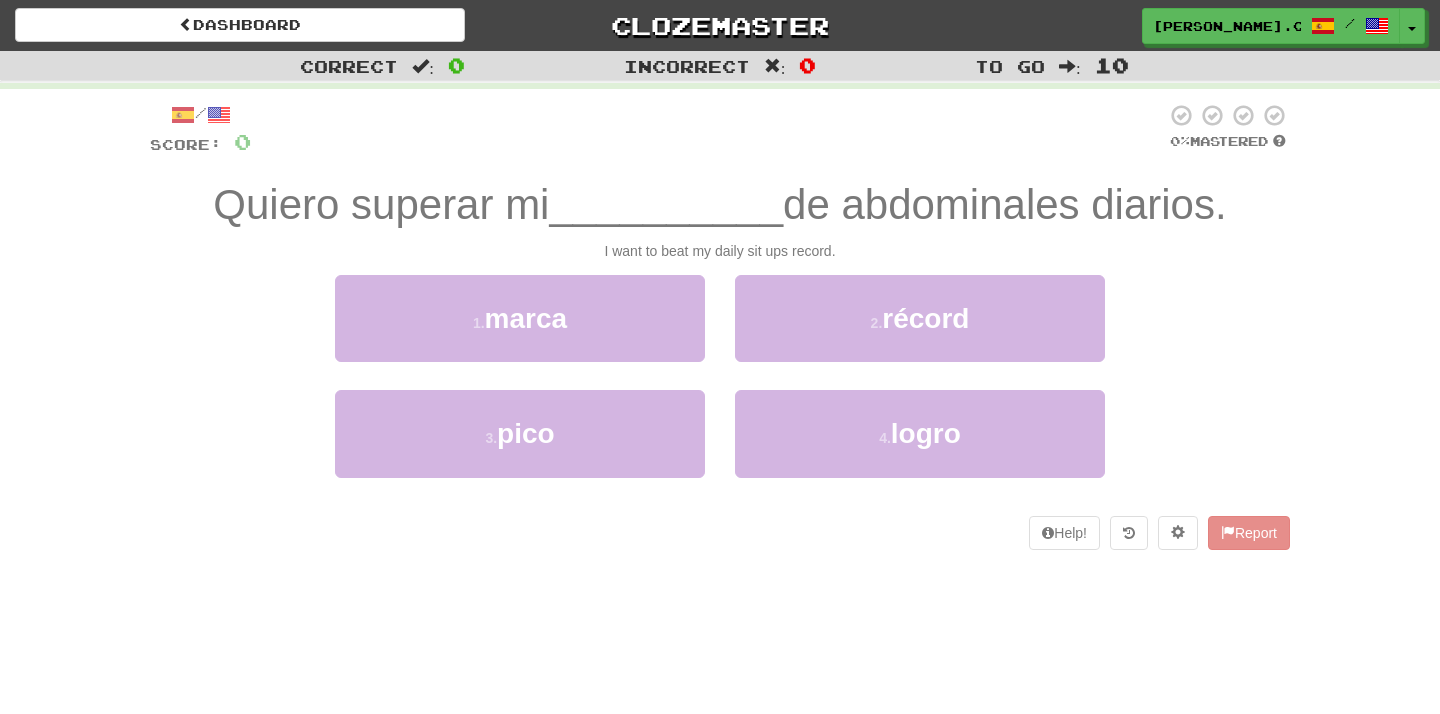 scroll, scrollTop: 0, scrollLeft: 0, axis: both 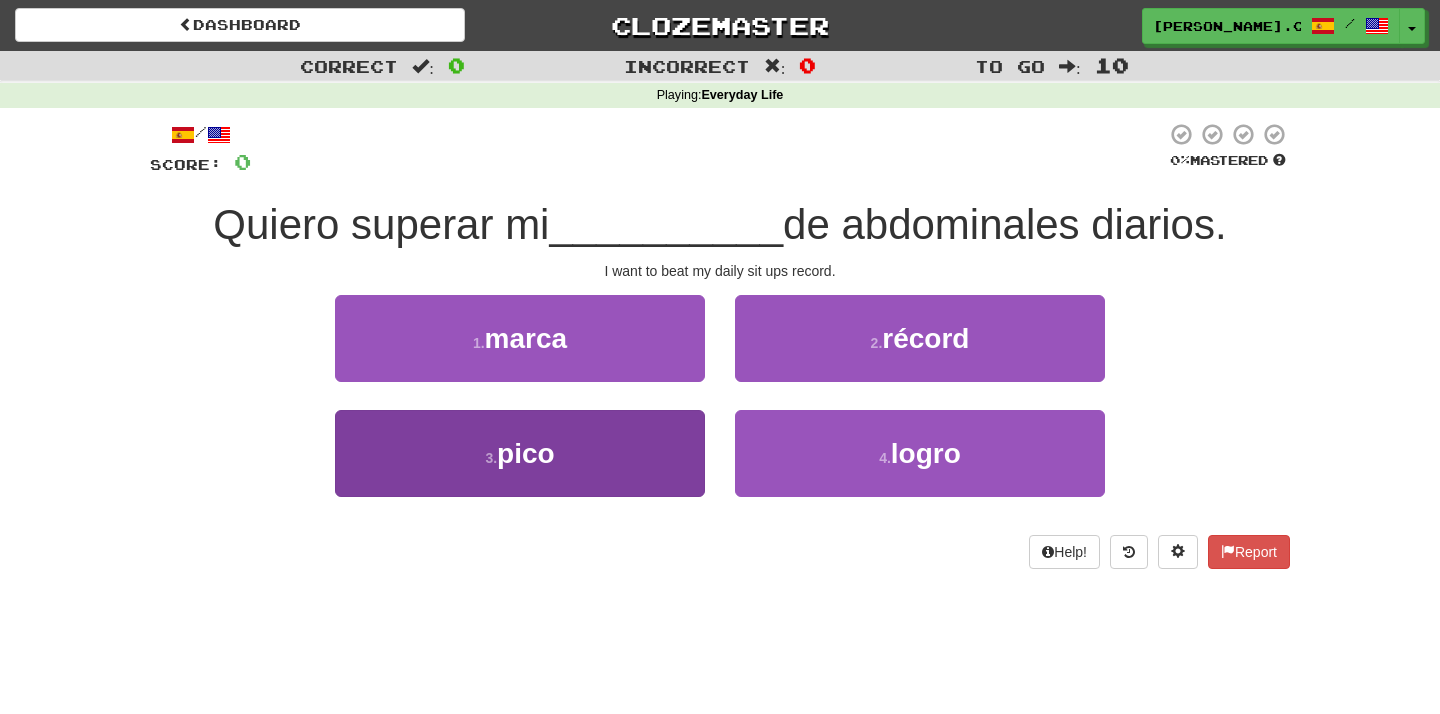 click on "3 .  pico" at bounding box center [520, 453] 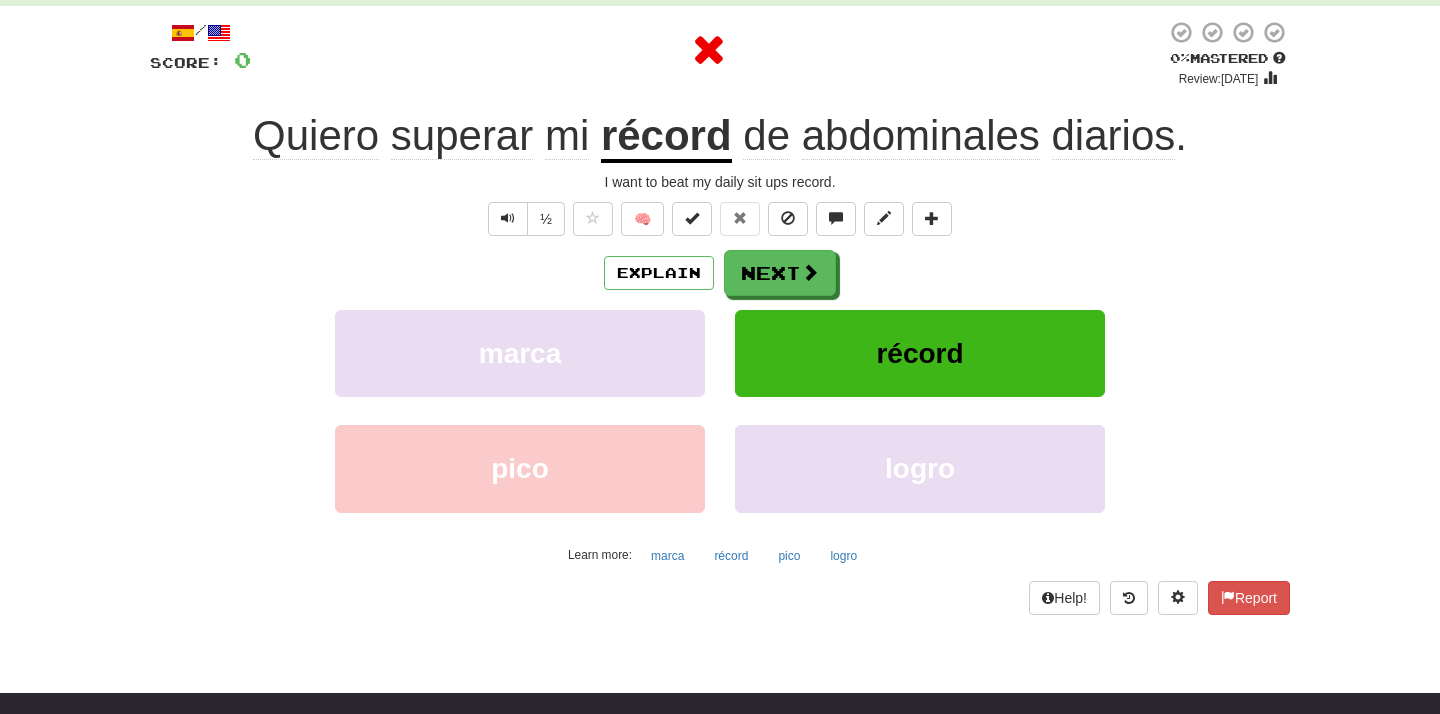 scroll, scrollTop: 119, scrollLeft: 0, axis: vertical 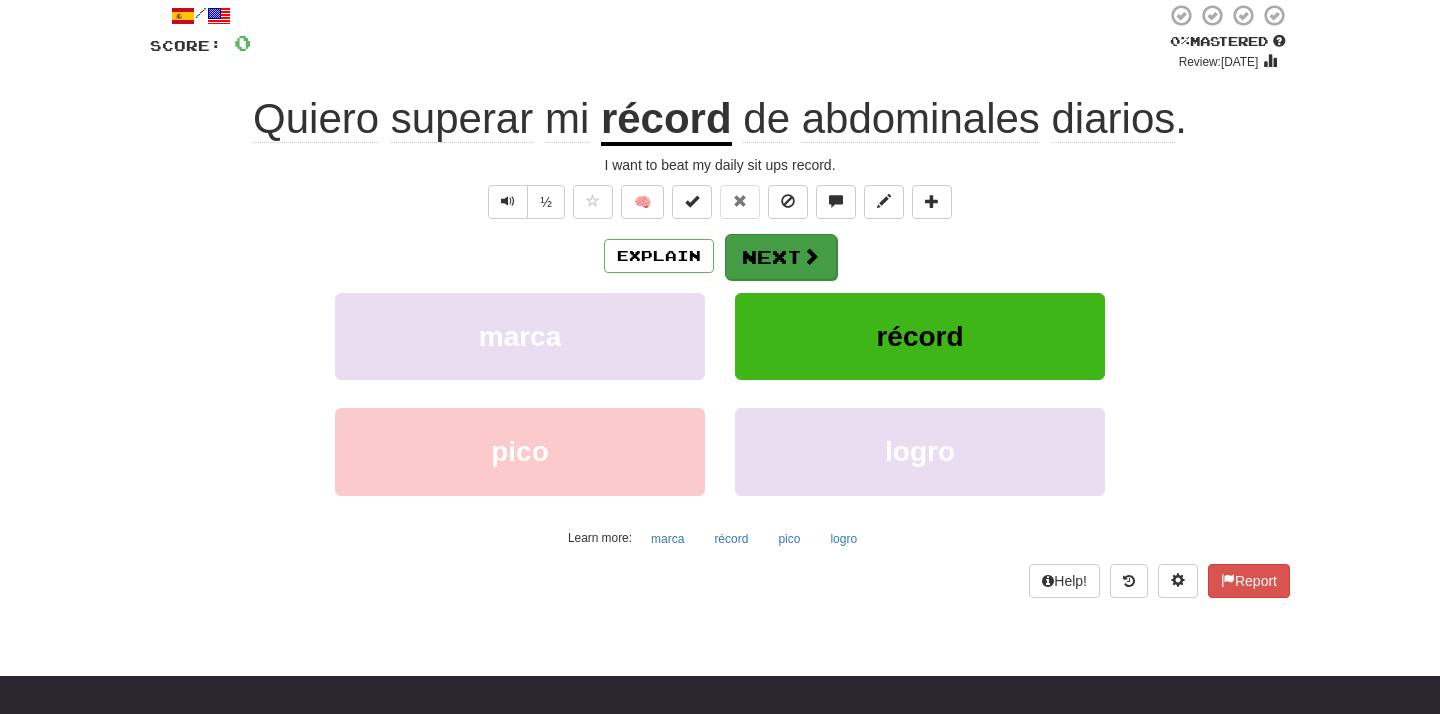click at bounding box center [811, 256] 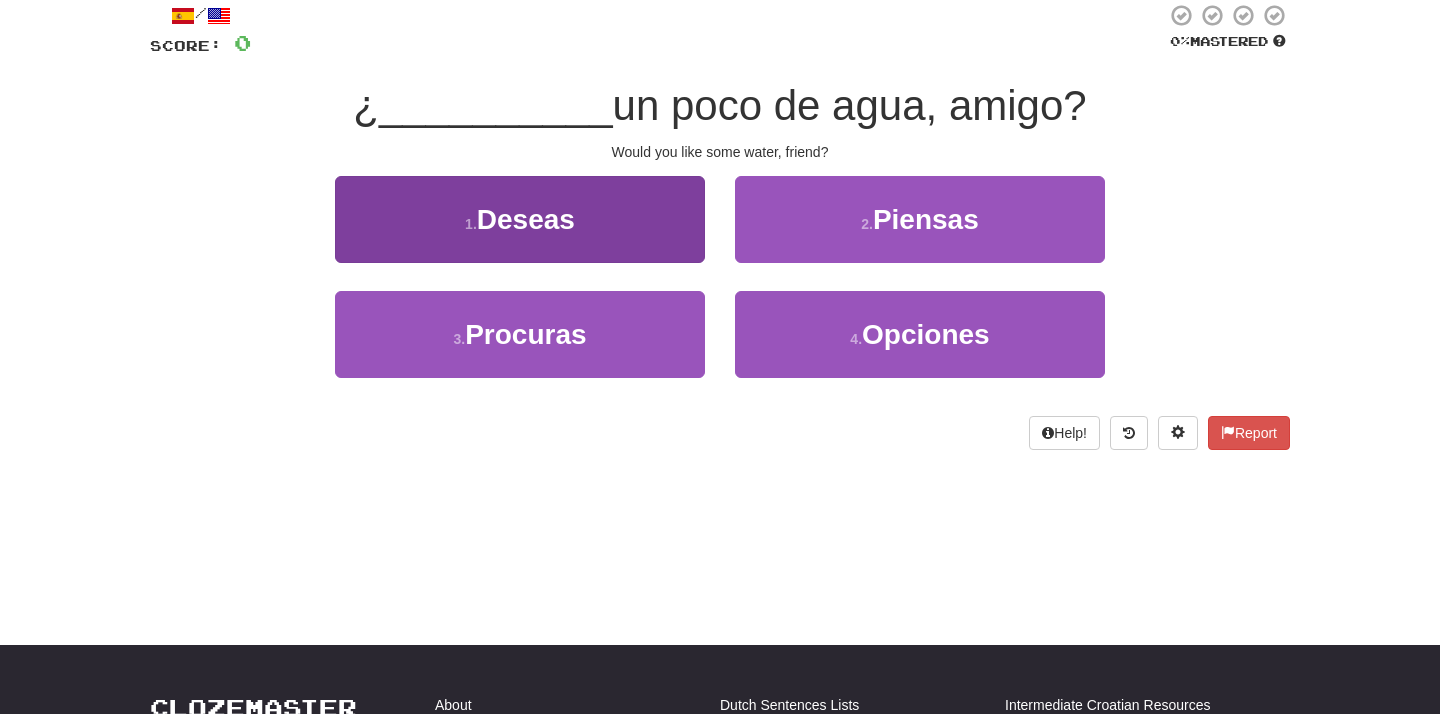 click on "1 .  Deseas" at bounding box center [520, 219] 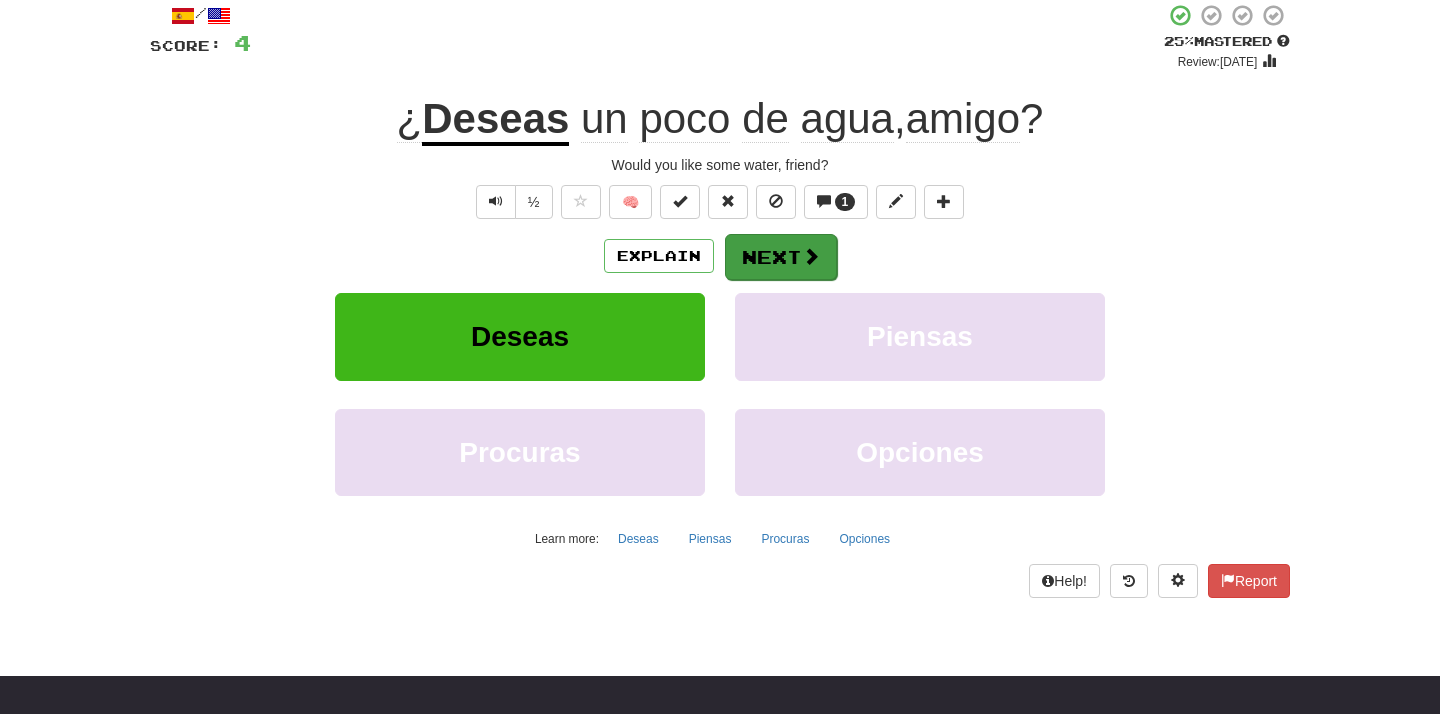 click on "Next" at bounding box center (781, 257) 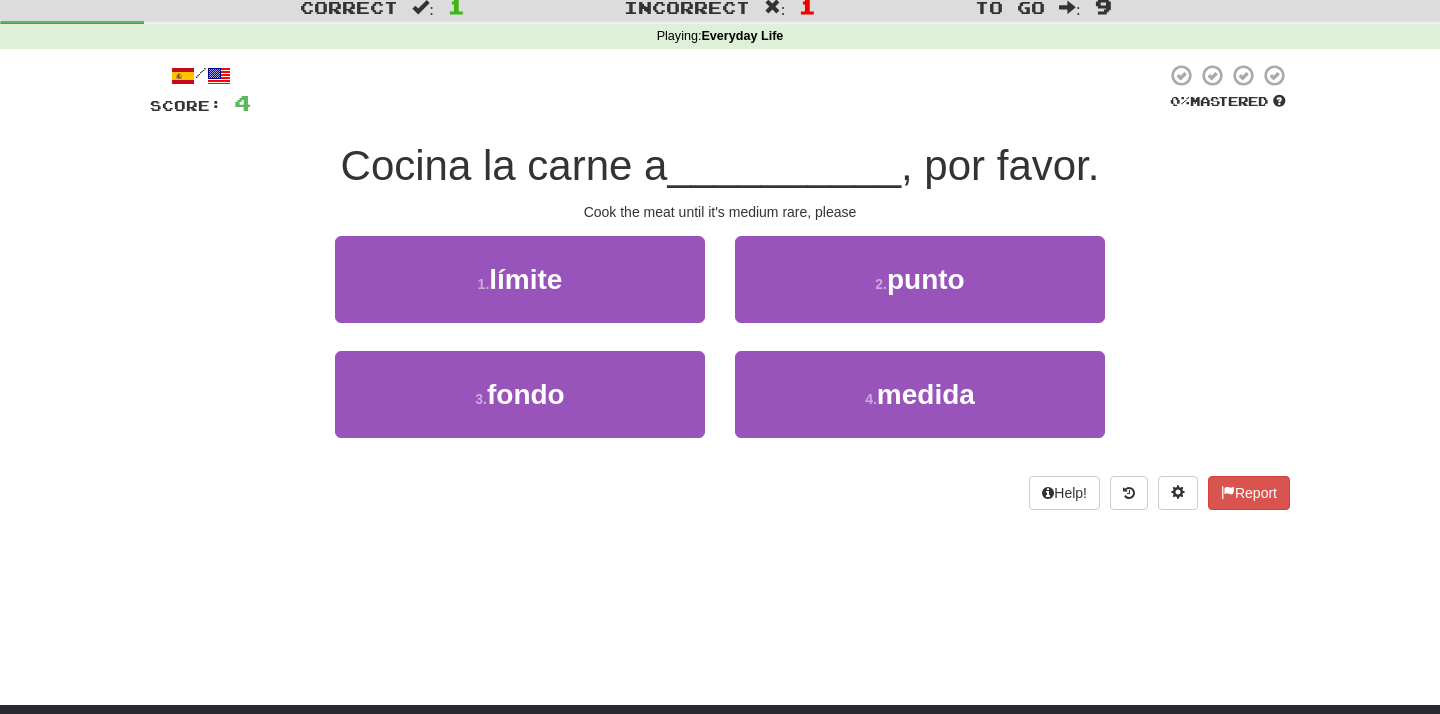 scroll, scrollTop: 54, scrollLeft: 0, axis: vertical 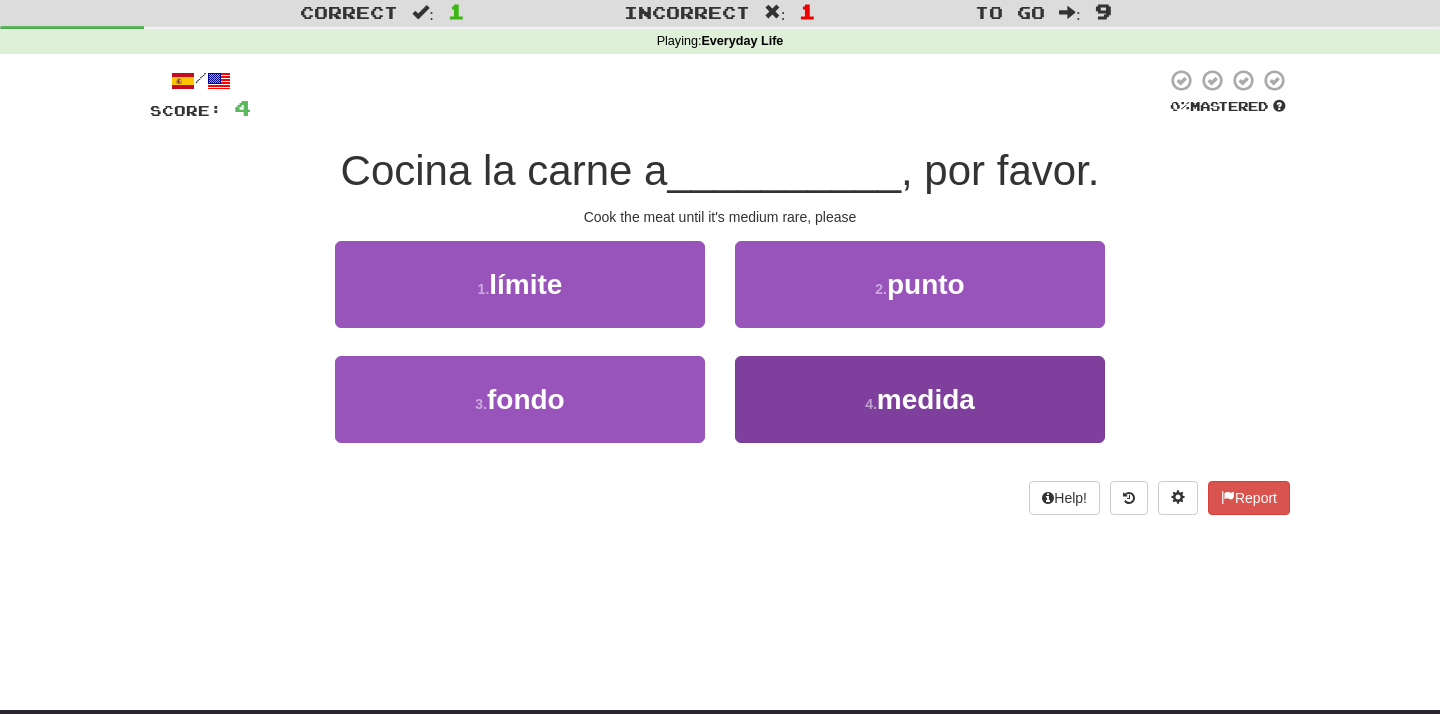 click on "4 .  medida" at bounding box center [920, 399] 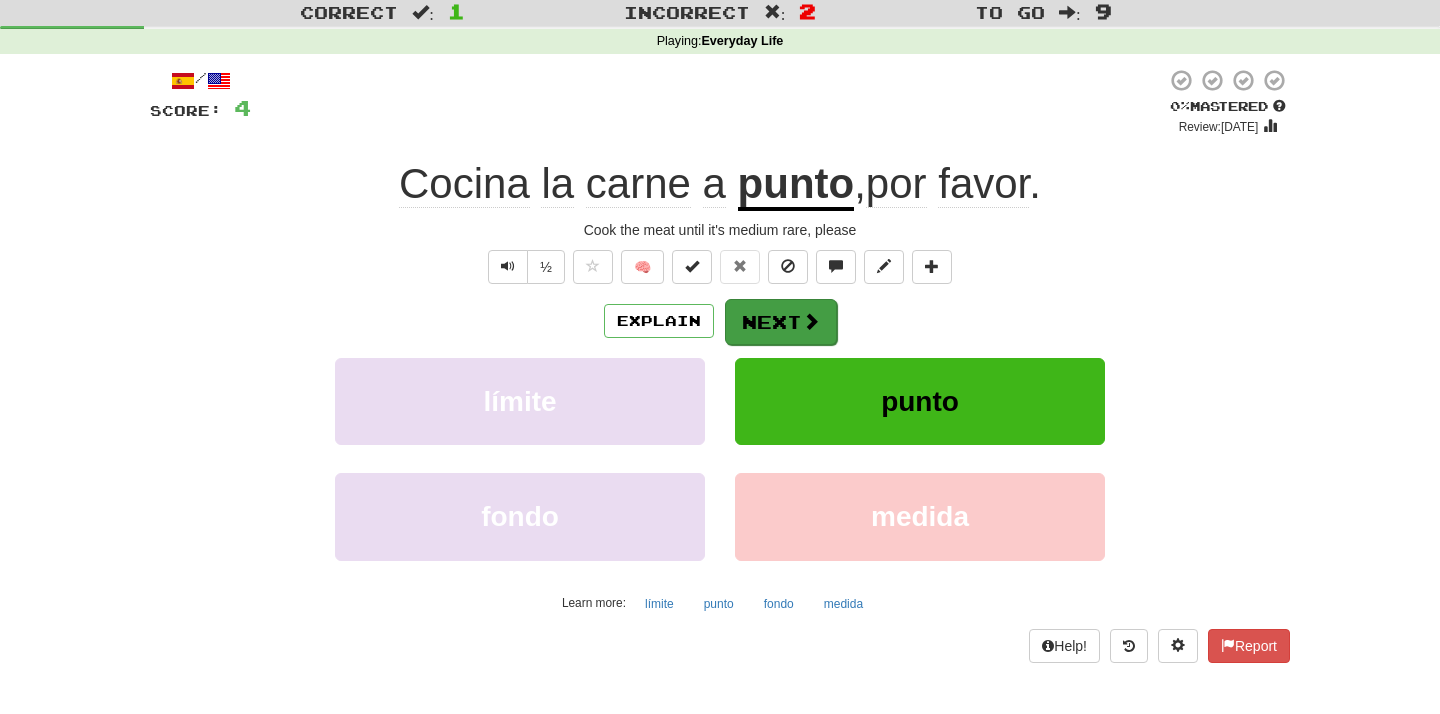 click on "Next" at bounding box center (781, 322) 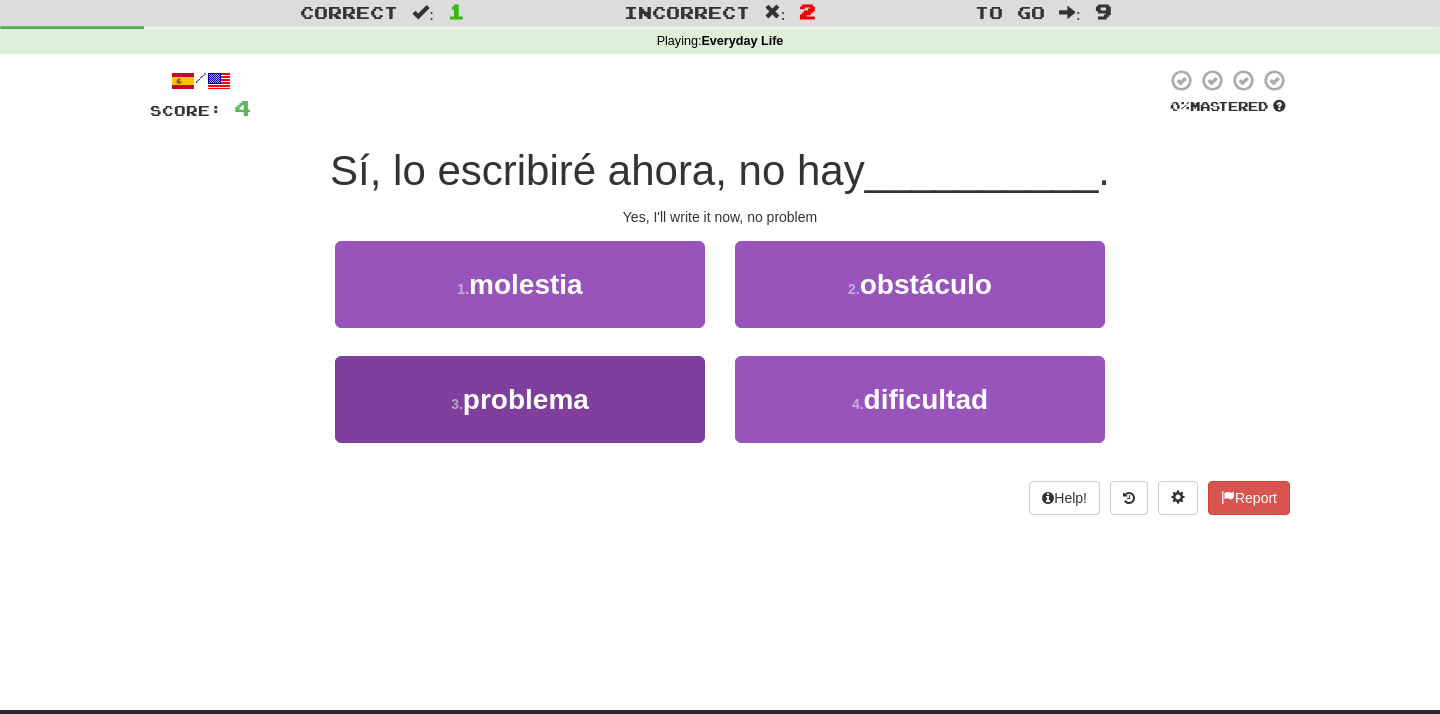 click on "3 .  problema" at bounding box center (520, 399) 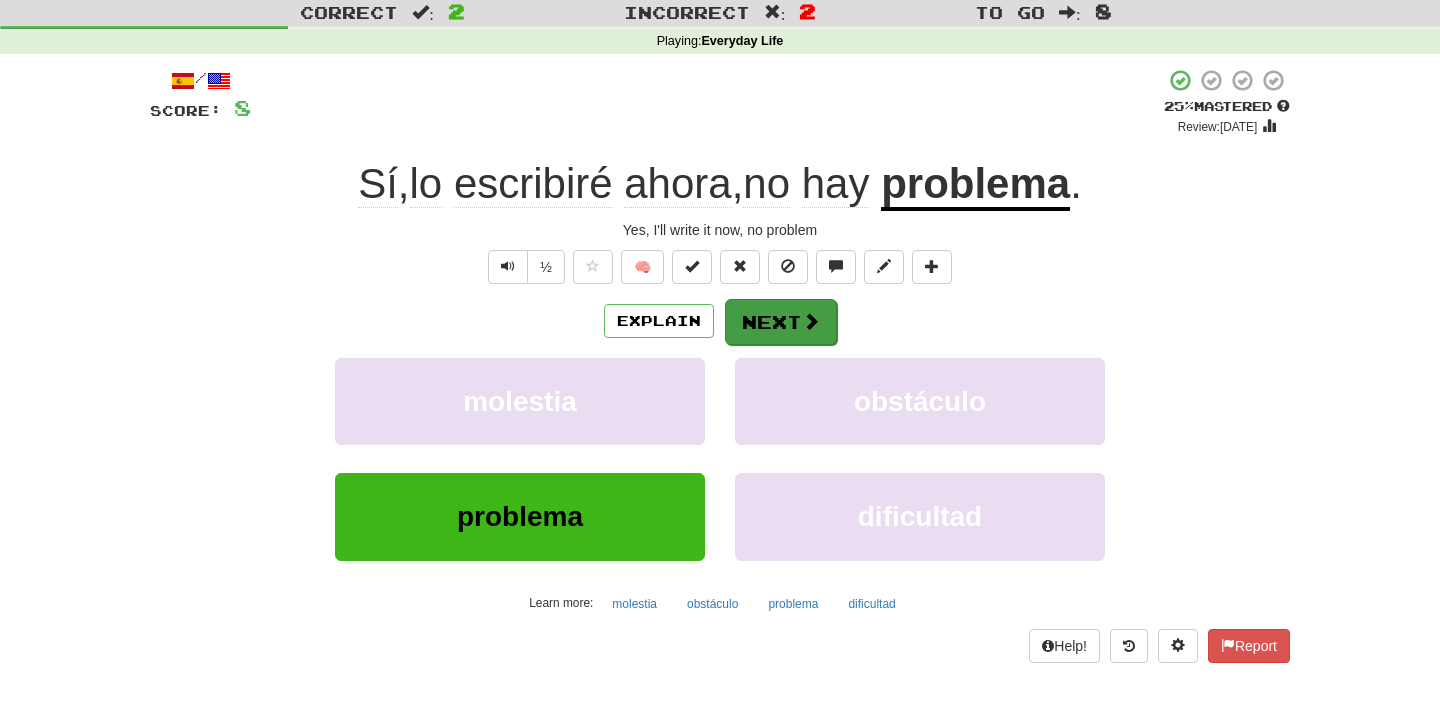 click on "Next" at bounding box center (781, 322) 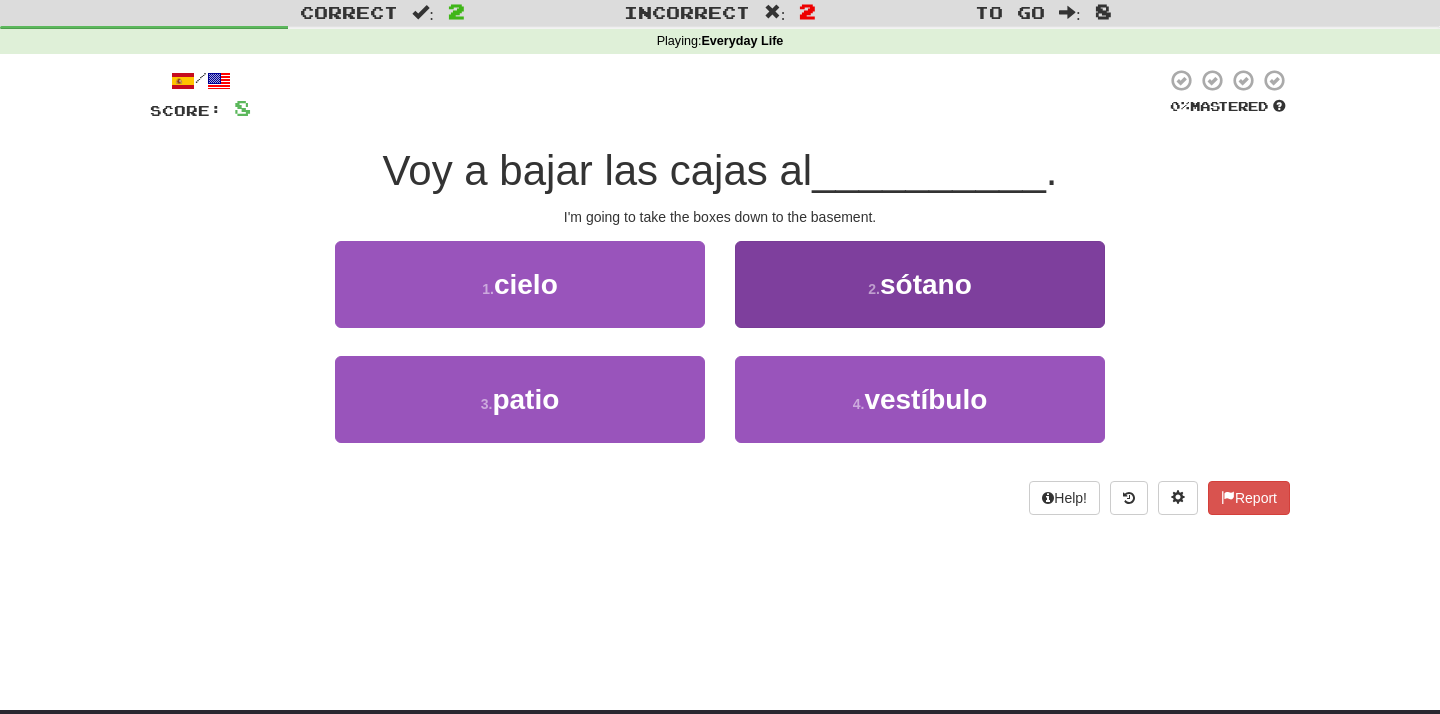 click on "sótano" at bounding box center (926, 284) 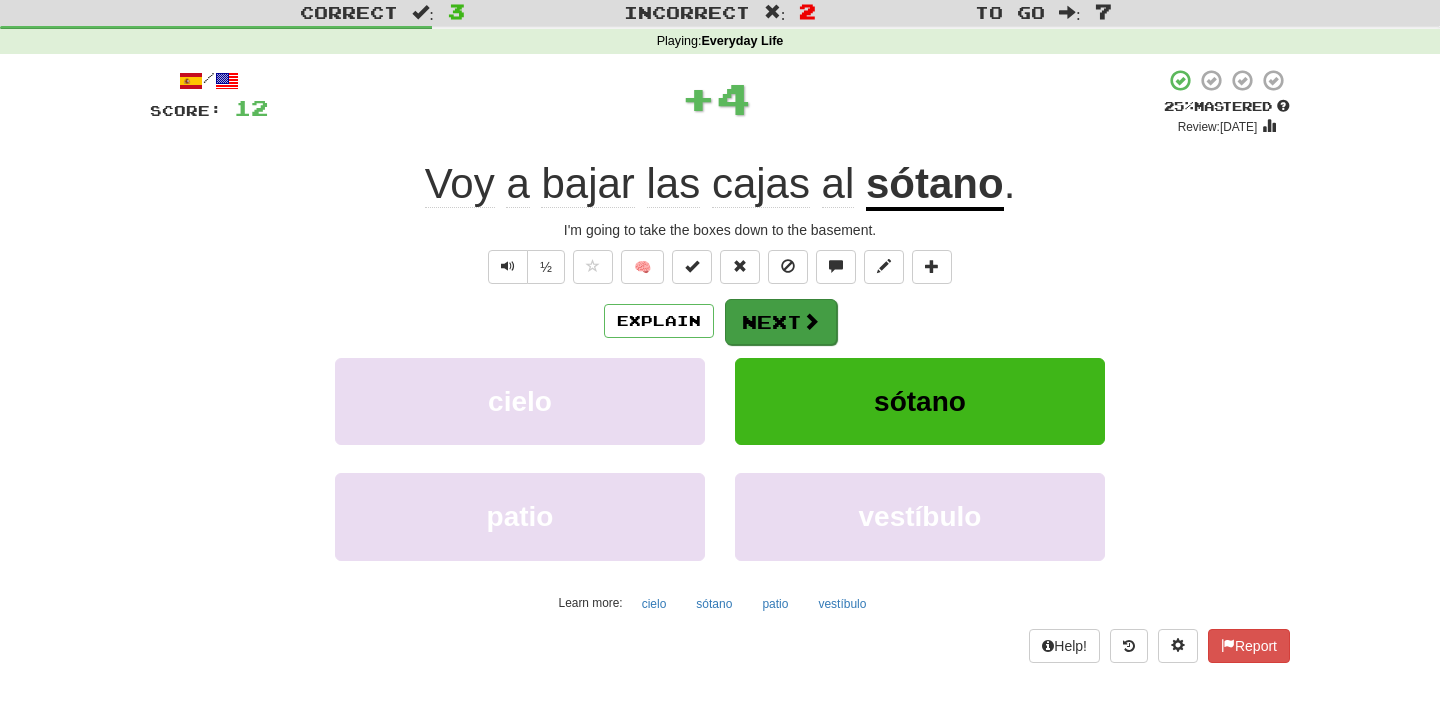 click on "Next" at bounding box center (781, 322) 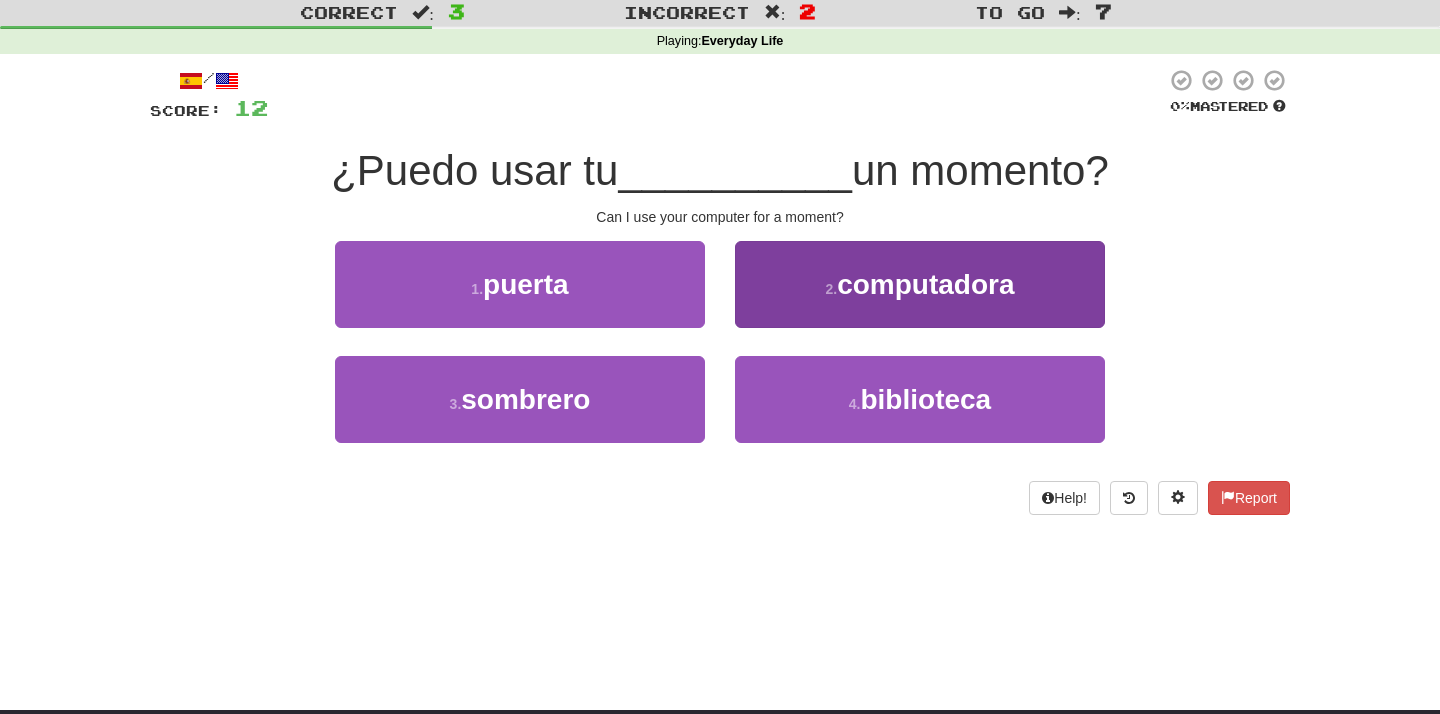 click on "computadora" at bounding box center [925, 284] 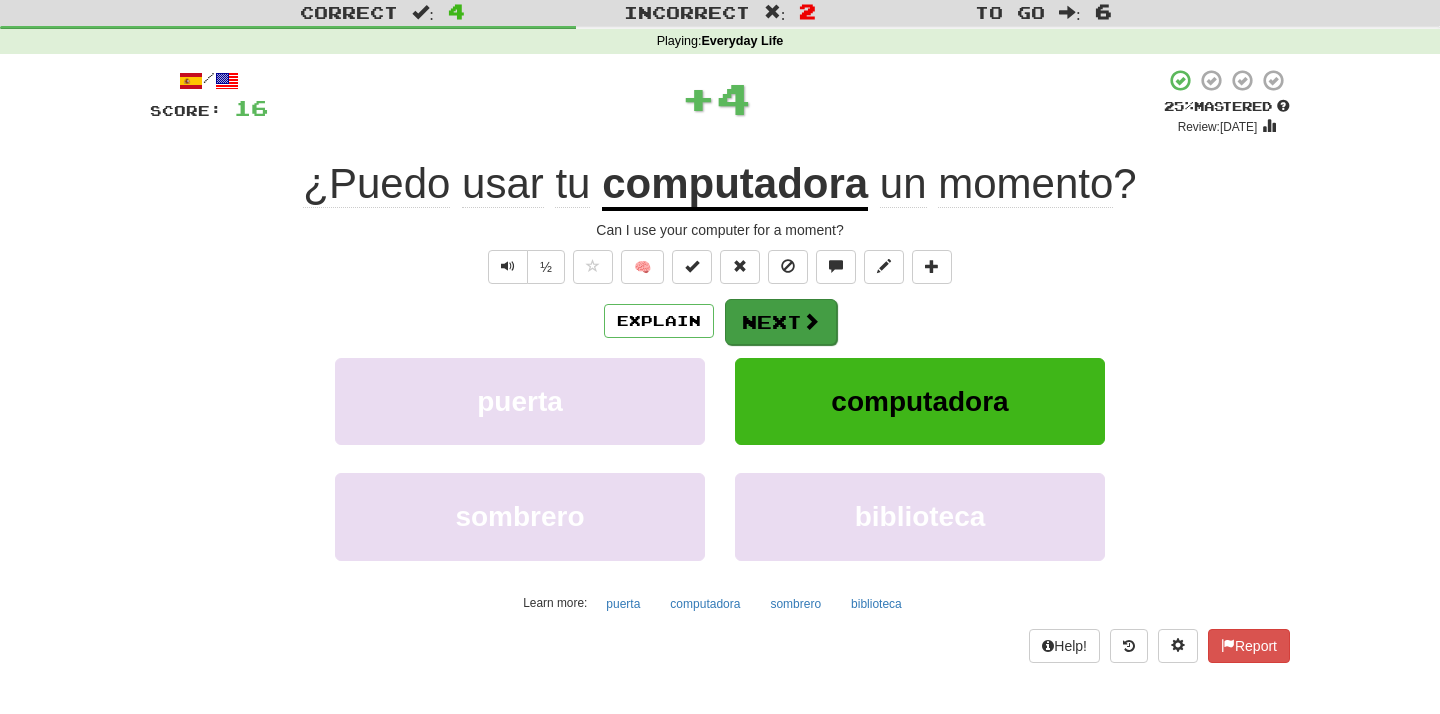 click on "Next" at bounding box center (781, 322) 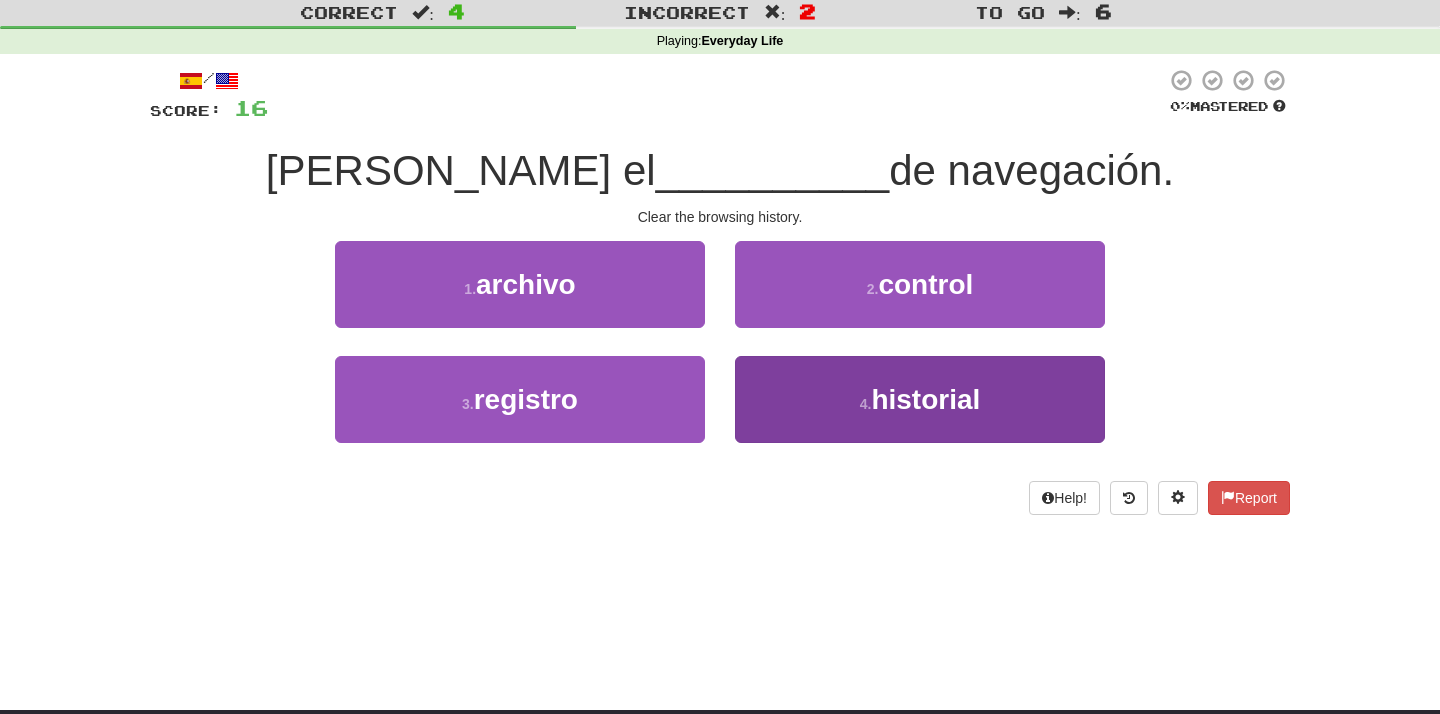 click on "historial" at bounding box center (925, 399) 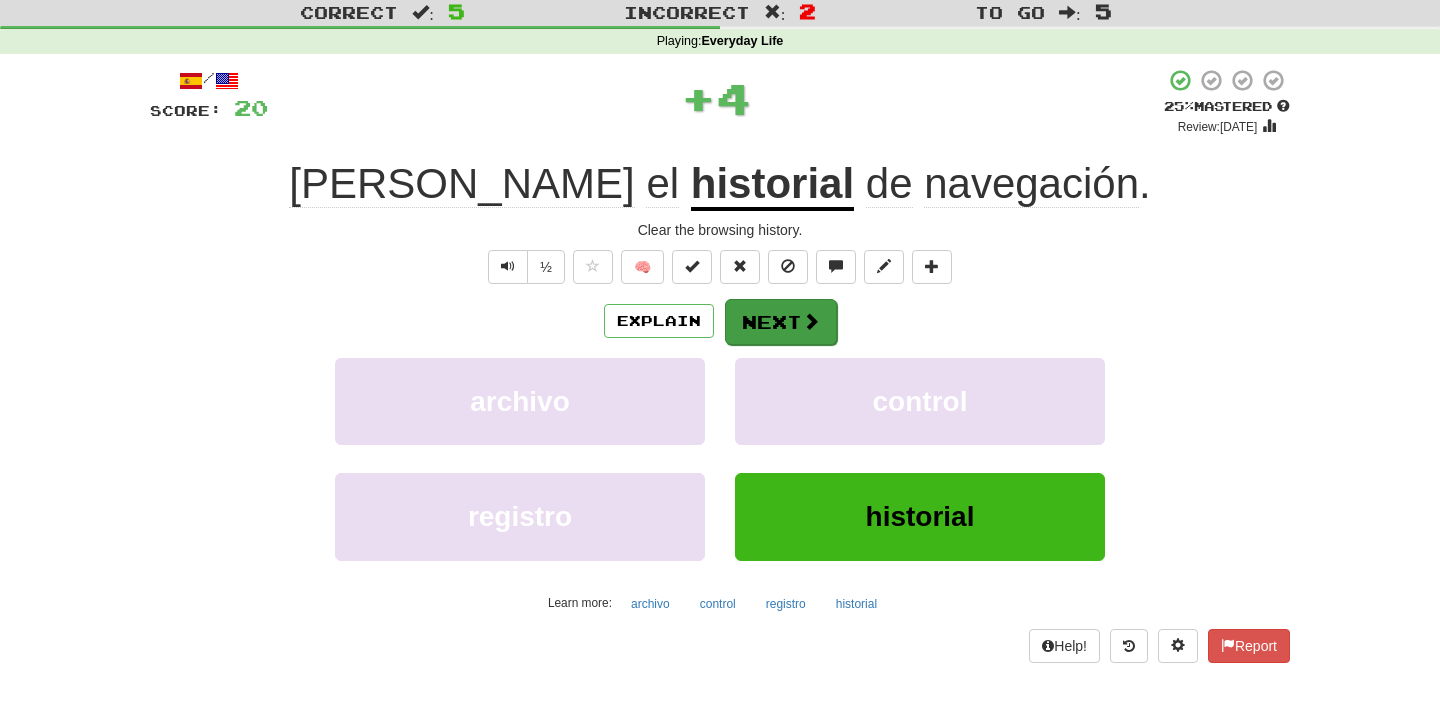 click on "Next" at bounding box center [781, 322] 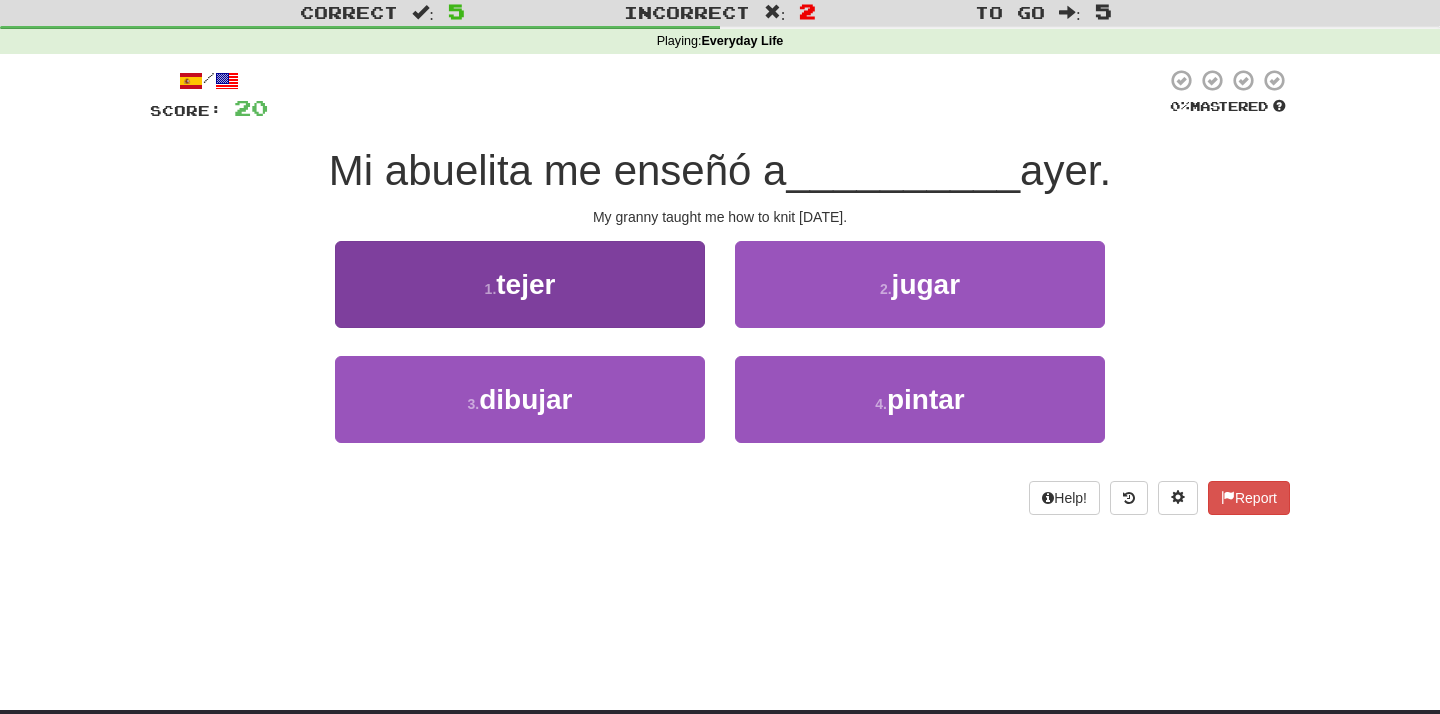 click on "1 .  tejer" at bounding box center [520, 284] 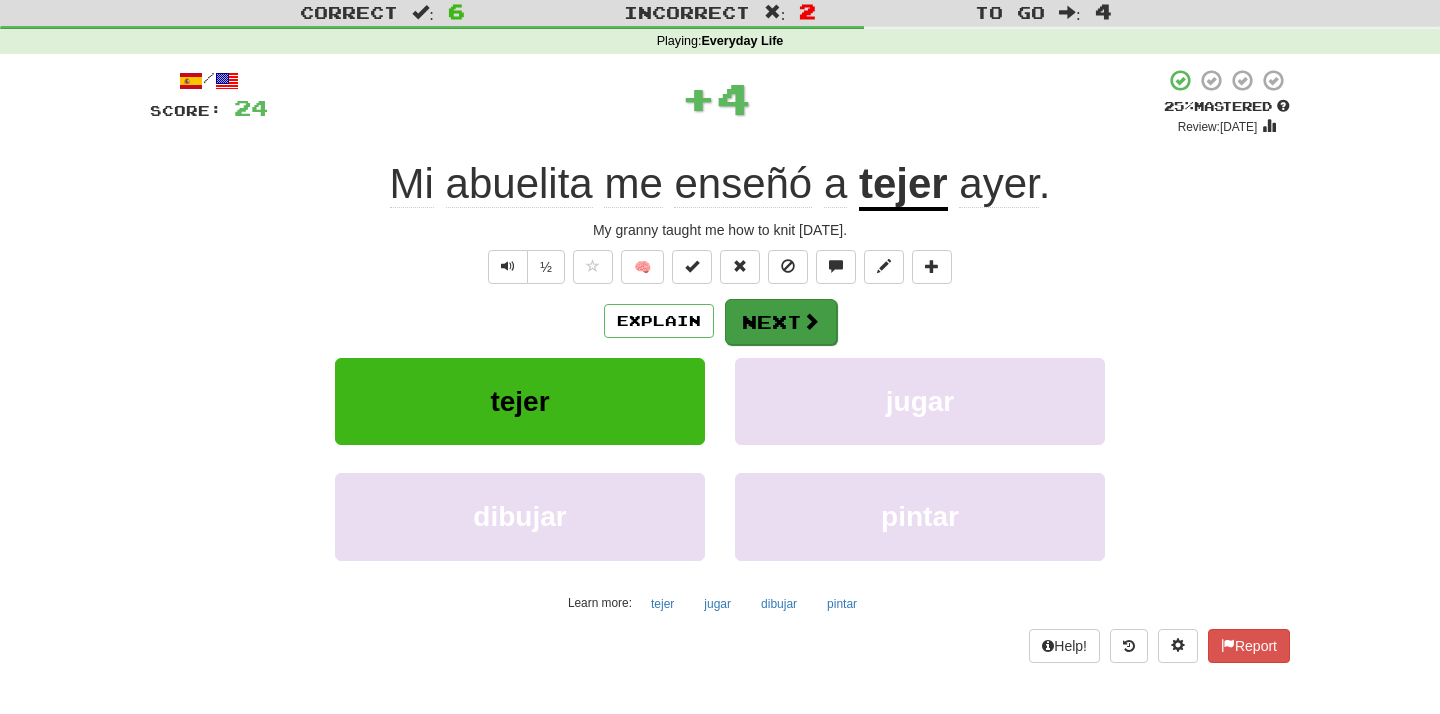click on "Next" at bounding box center (781, 322) 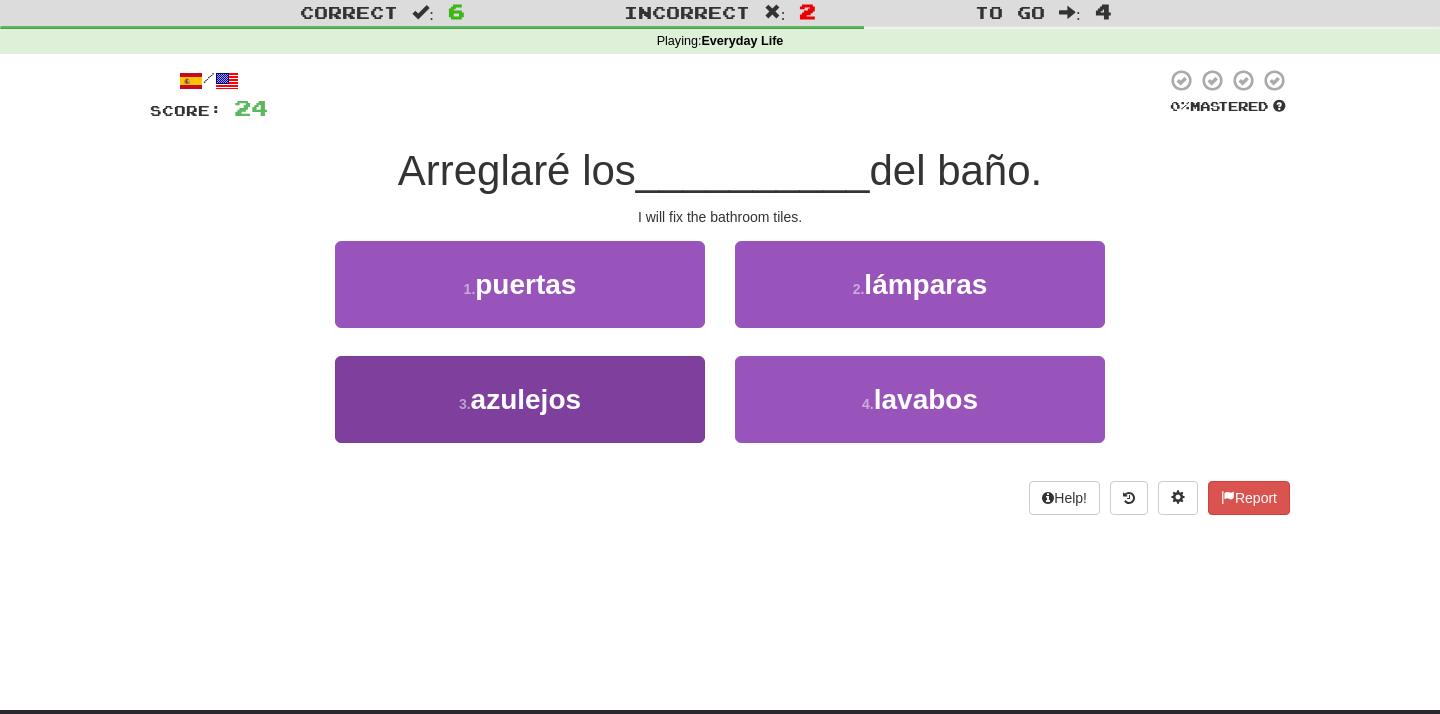 click on "3 .  azulejos" at bounding box center [520, 399] 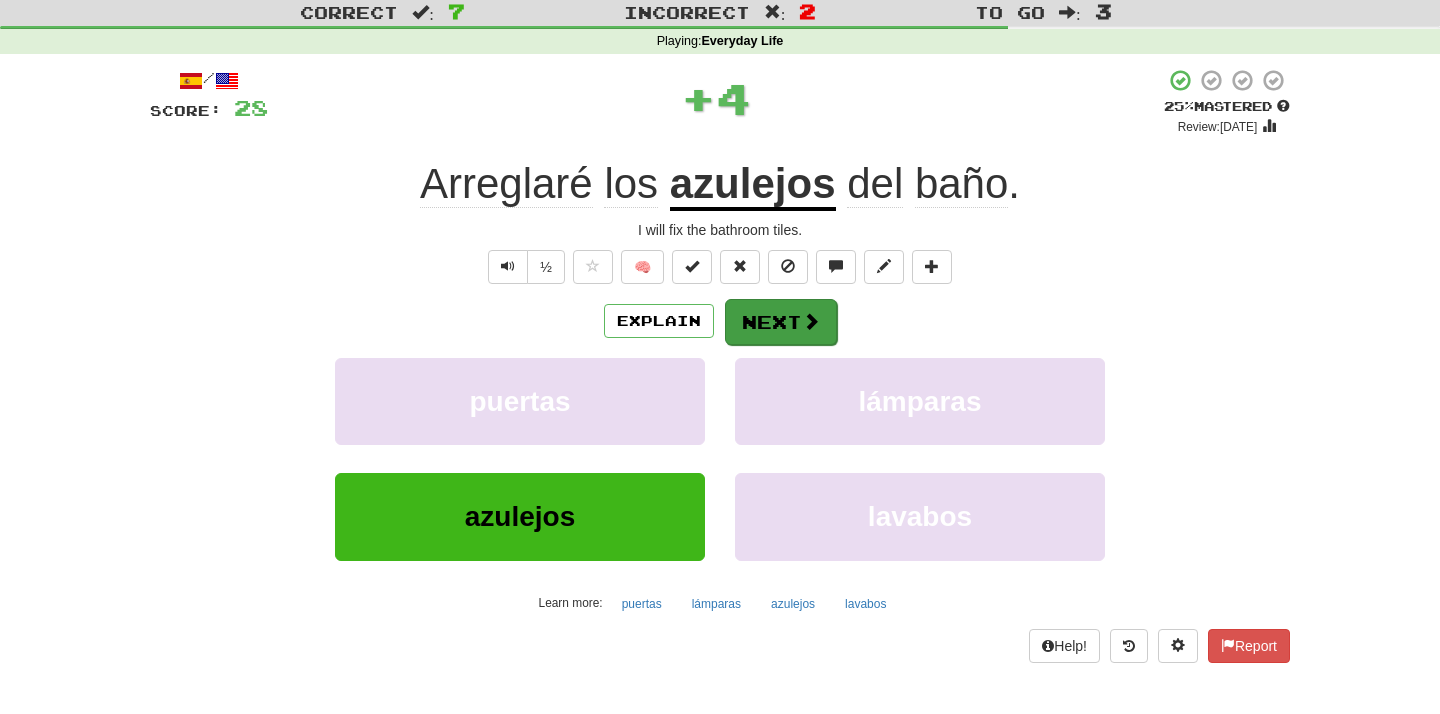 click on "Next" at bounding box center (781, 322) 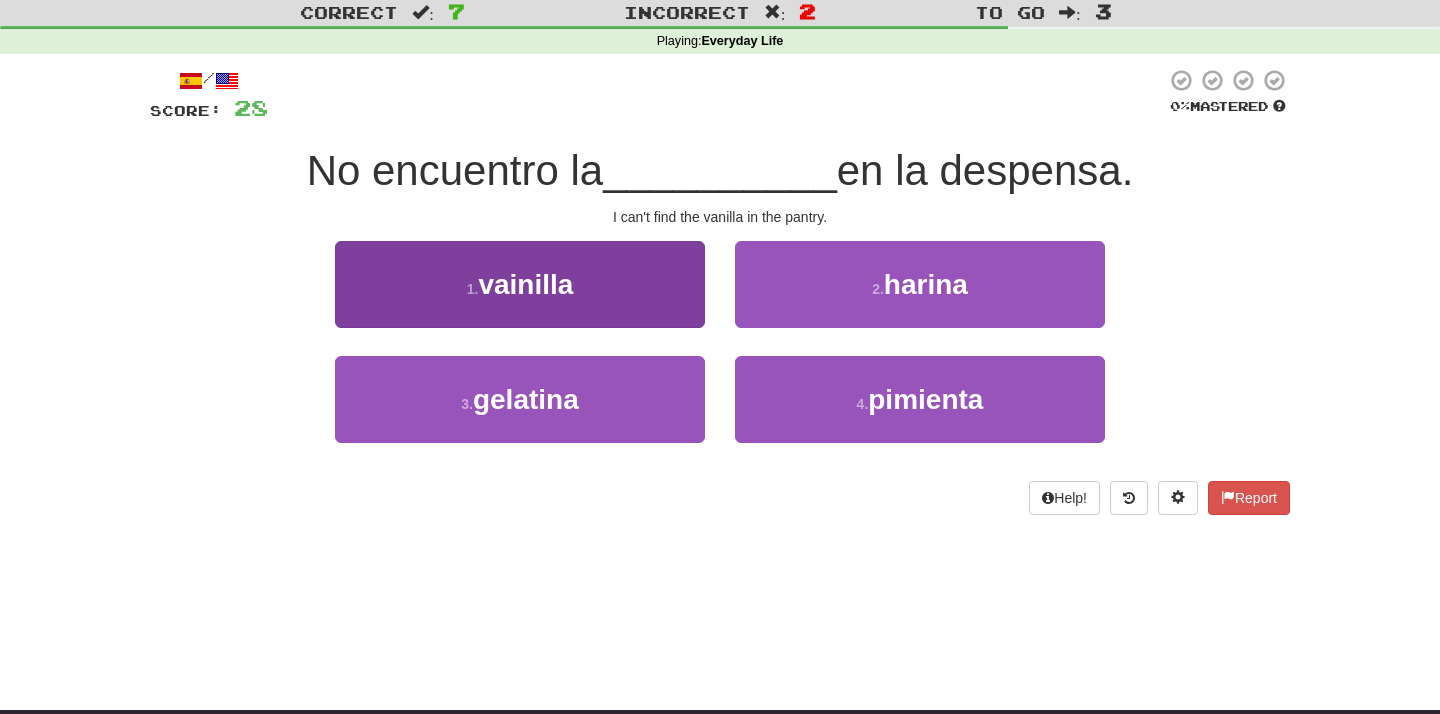 click on "1 .  vainilla" at bounding box center (520, 284) 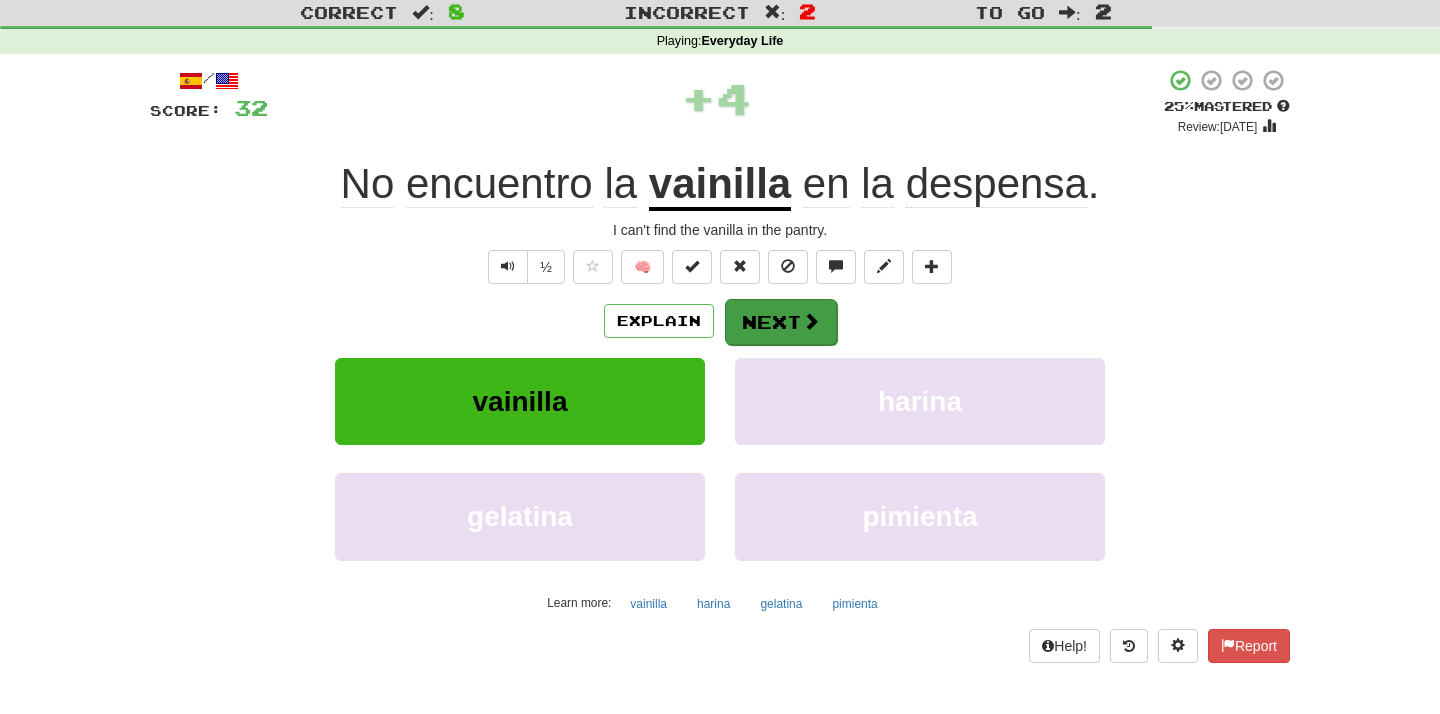 click at bounding box center [811, 321] 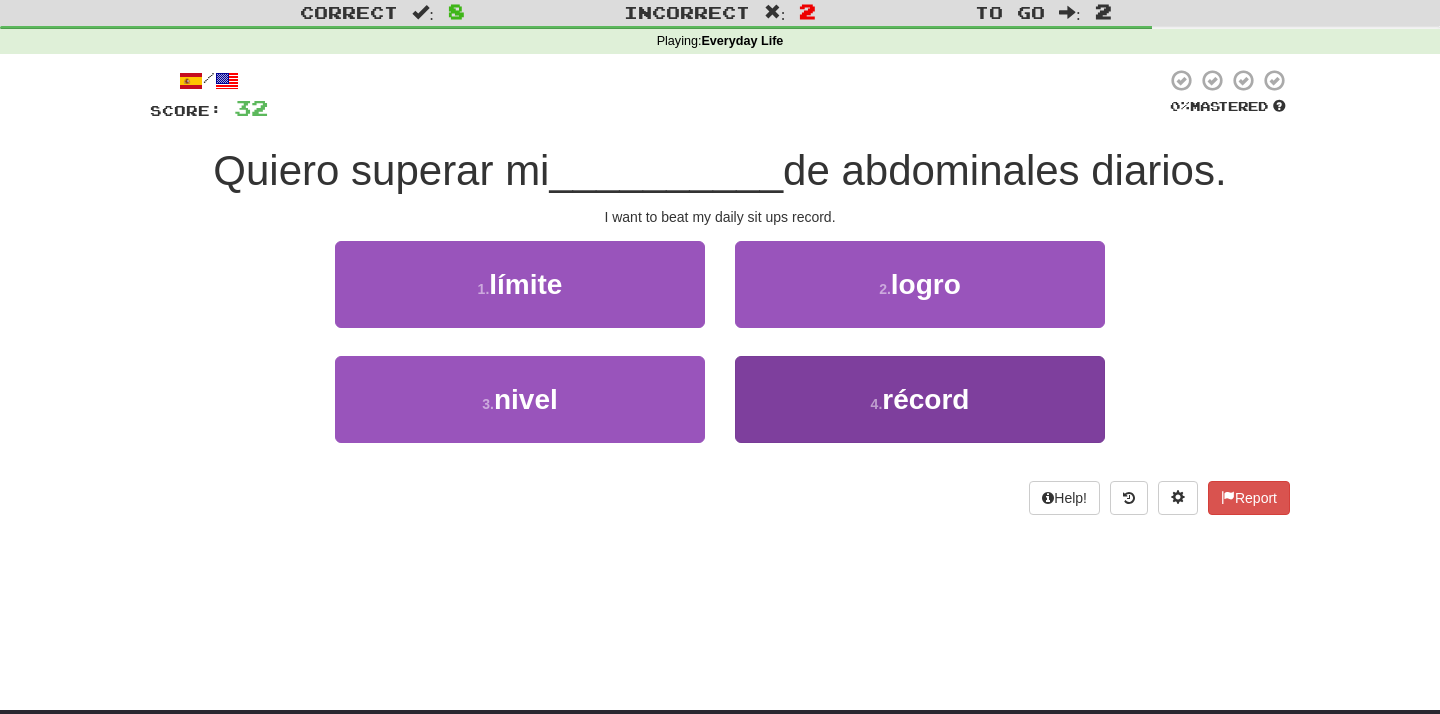 click on "4 .  récord" at bounding box center (920, 399) 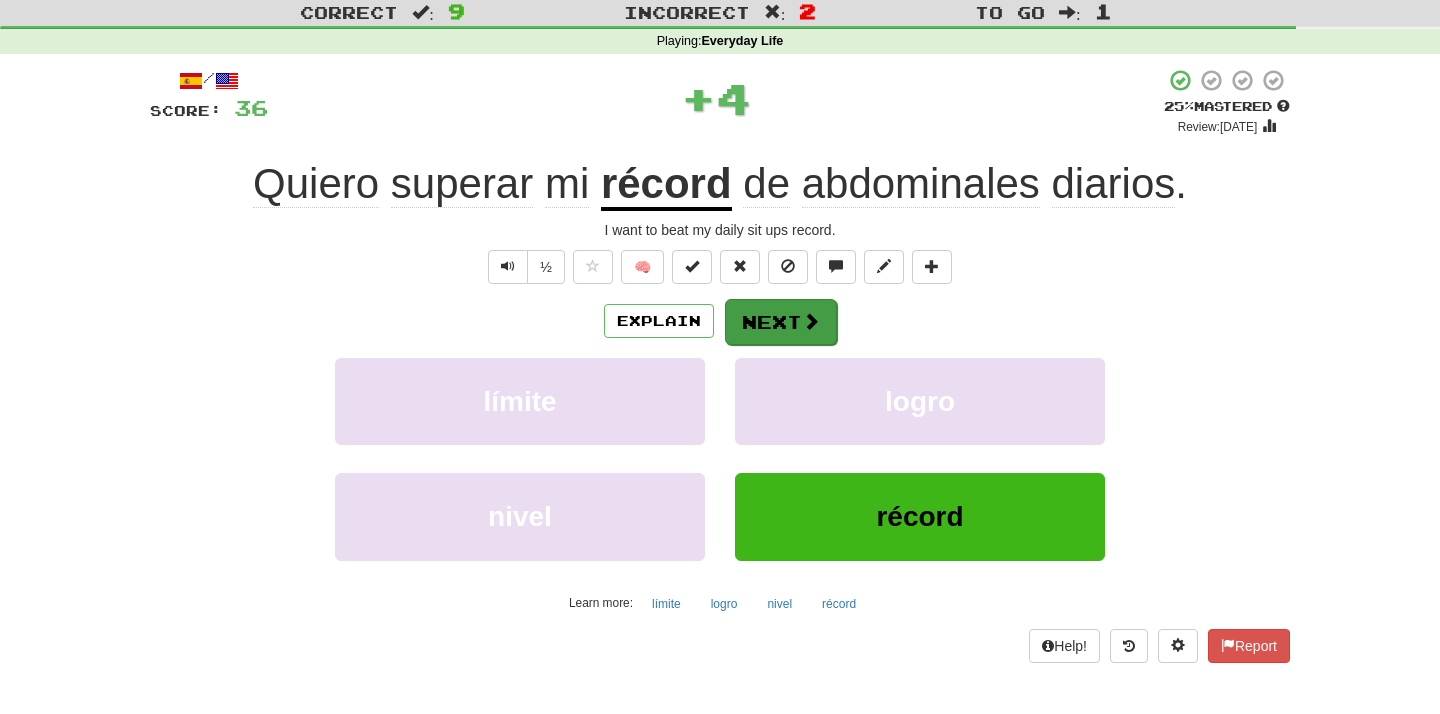 click at bounding box center (811, 321) 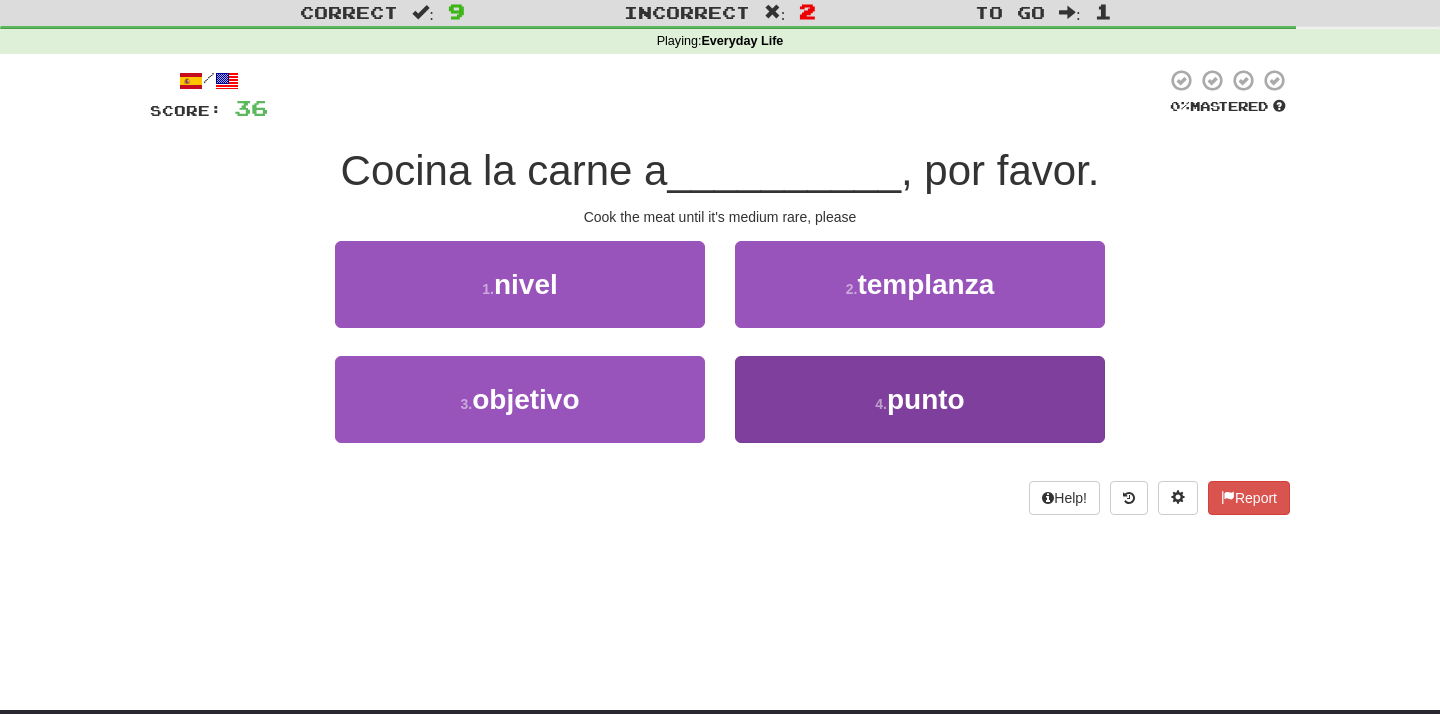 click on "4 .  punto" at bounding box center (920, 399) 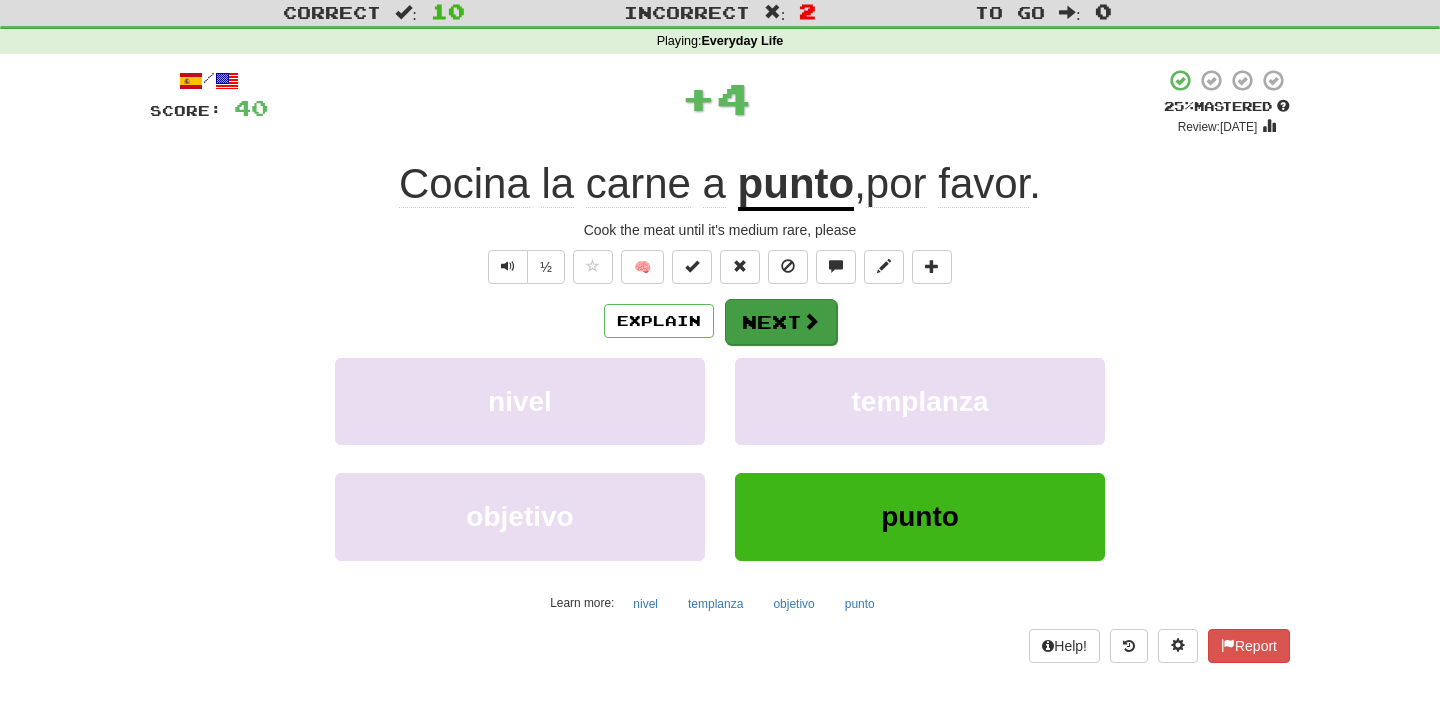 click on "Next" at bounding box center [781, 322] 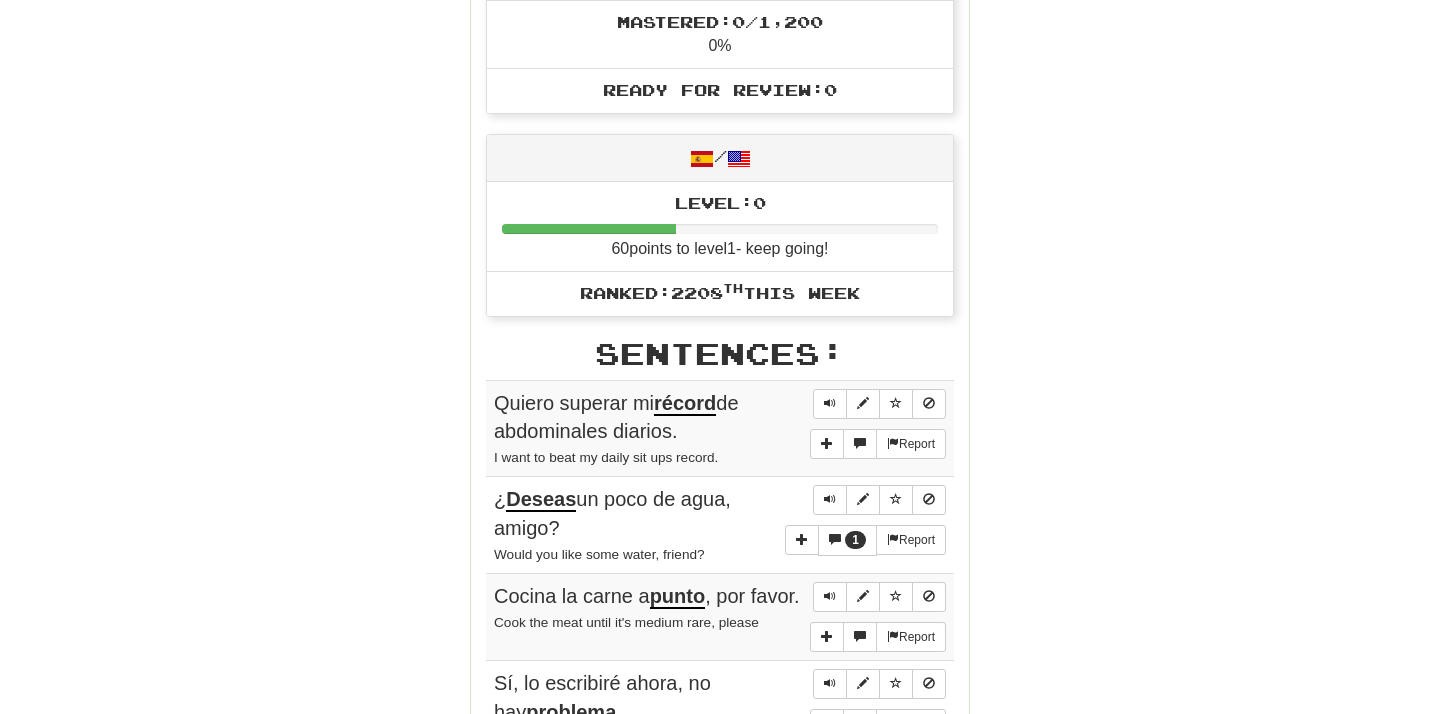 scroll, scrollTop: 0, scrollLeft: 0, axis: both 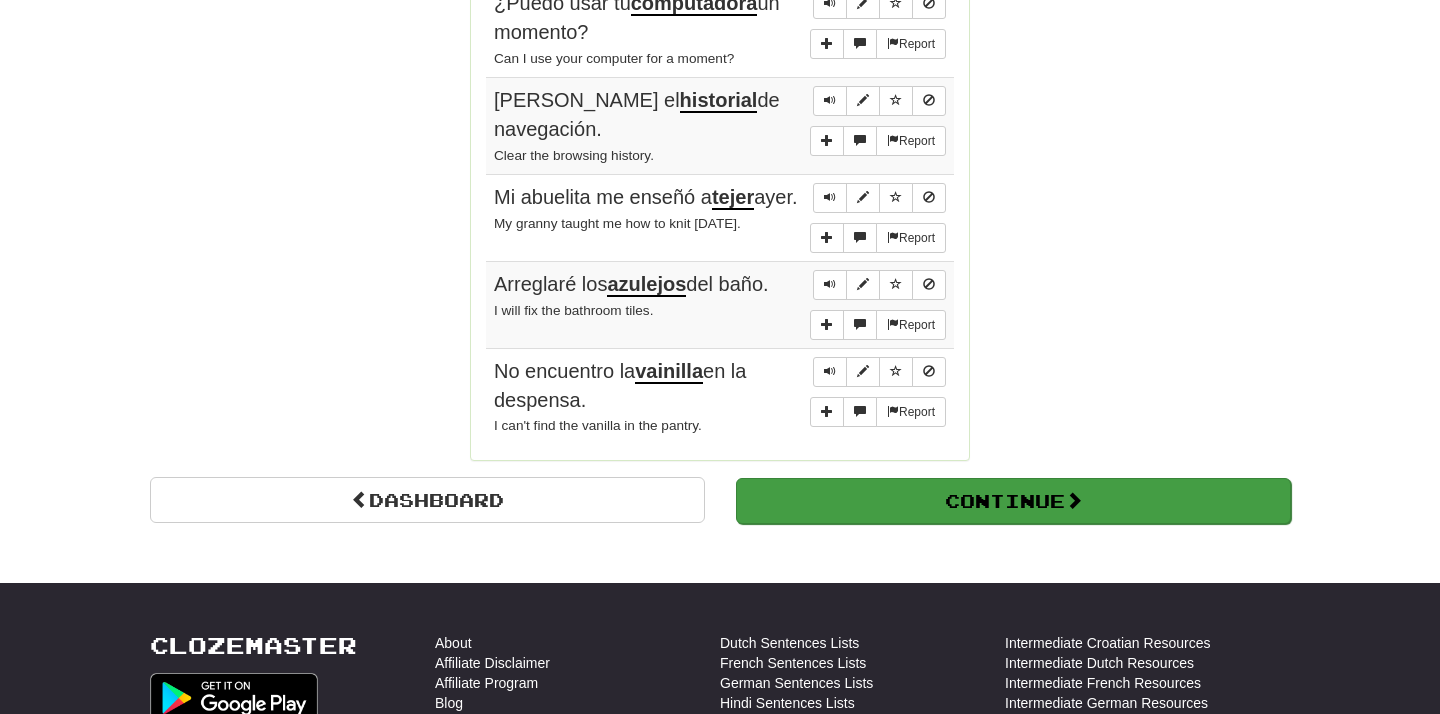click on "Continue" at bounding box center [1013, 501] 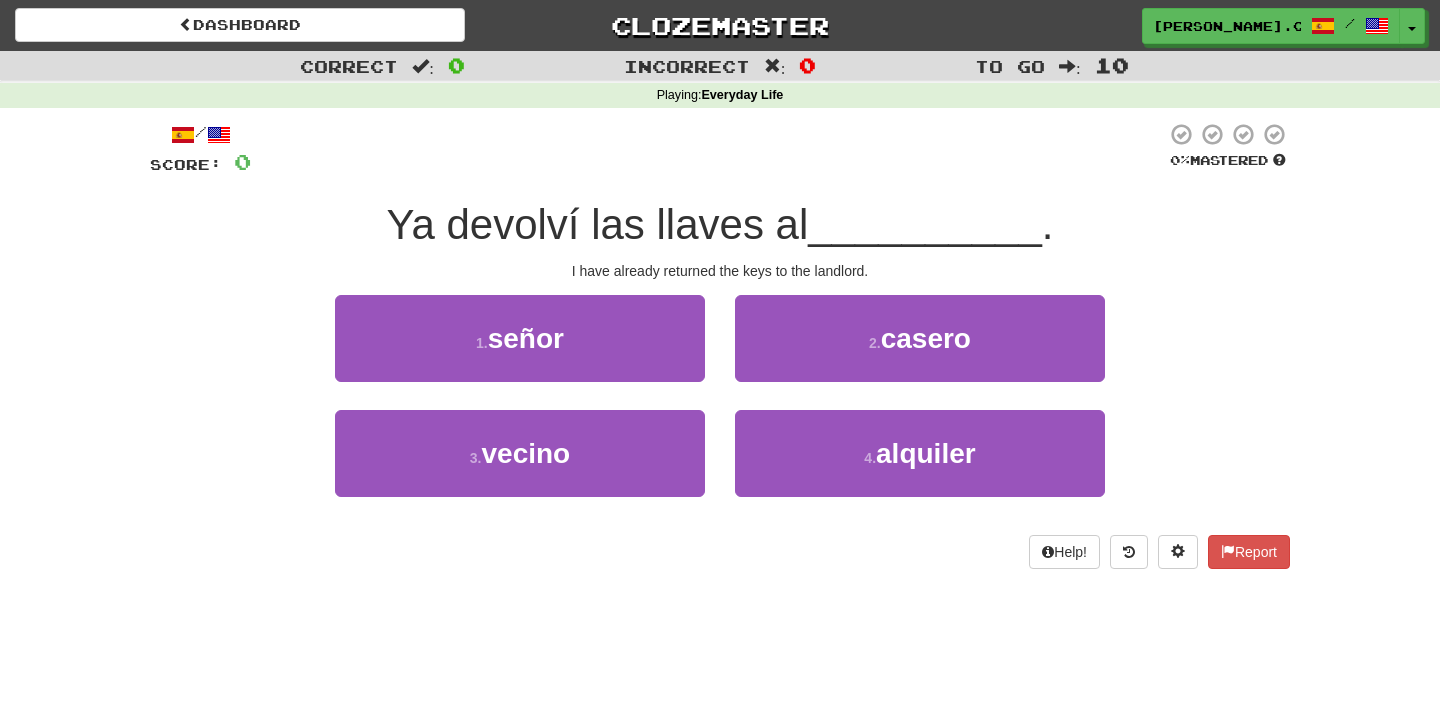 scroll, scrollTop: 0, scrollLeft: 0, axis: both 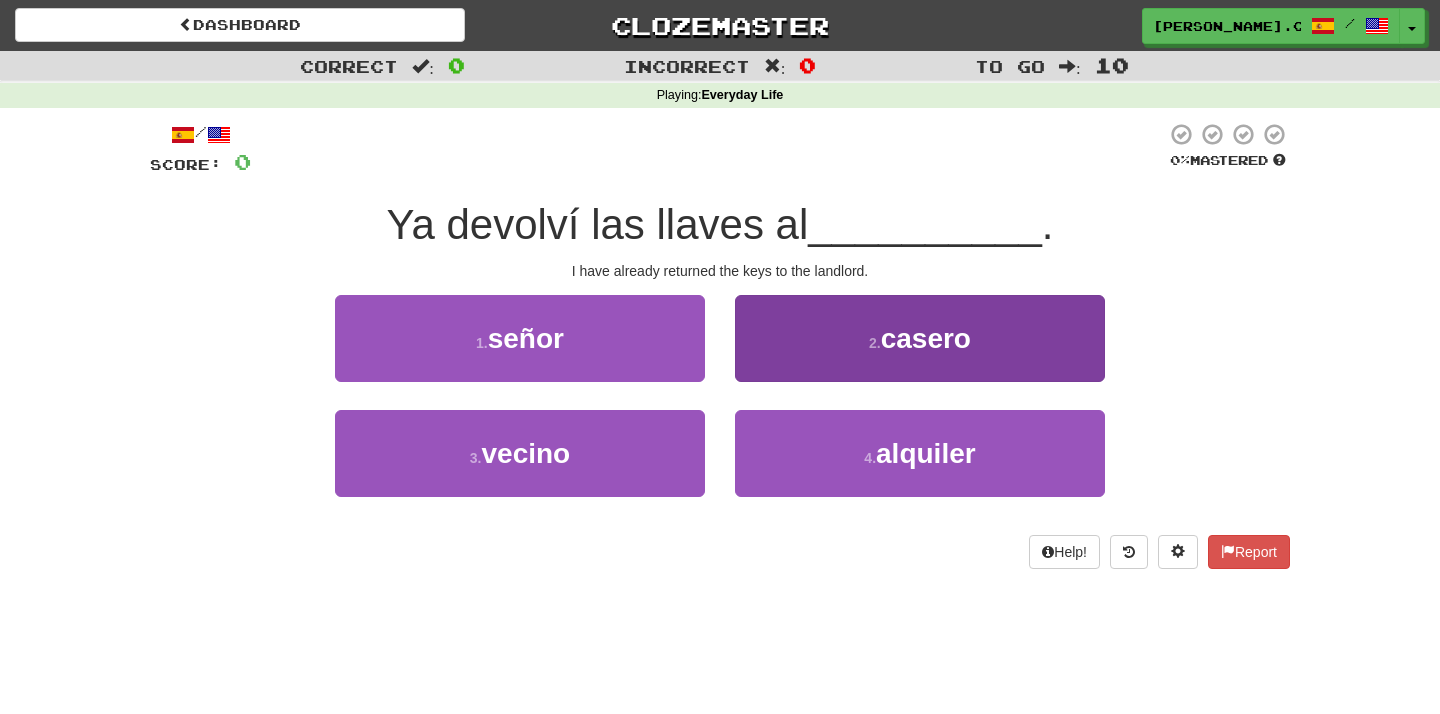 click on "2 .  [GEOGRAPHIC_DATA]" at bounding box center [920, 338] 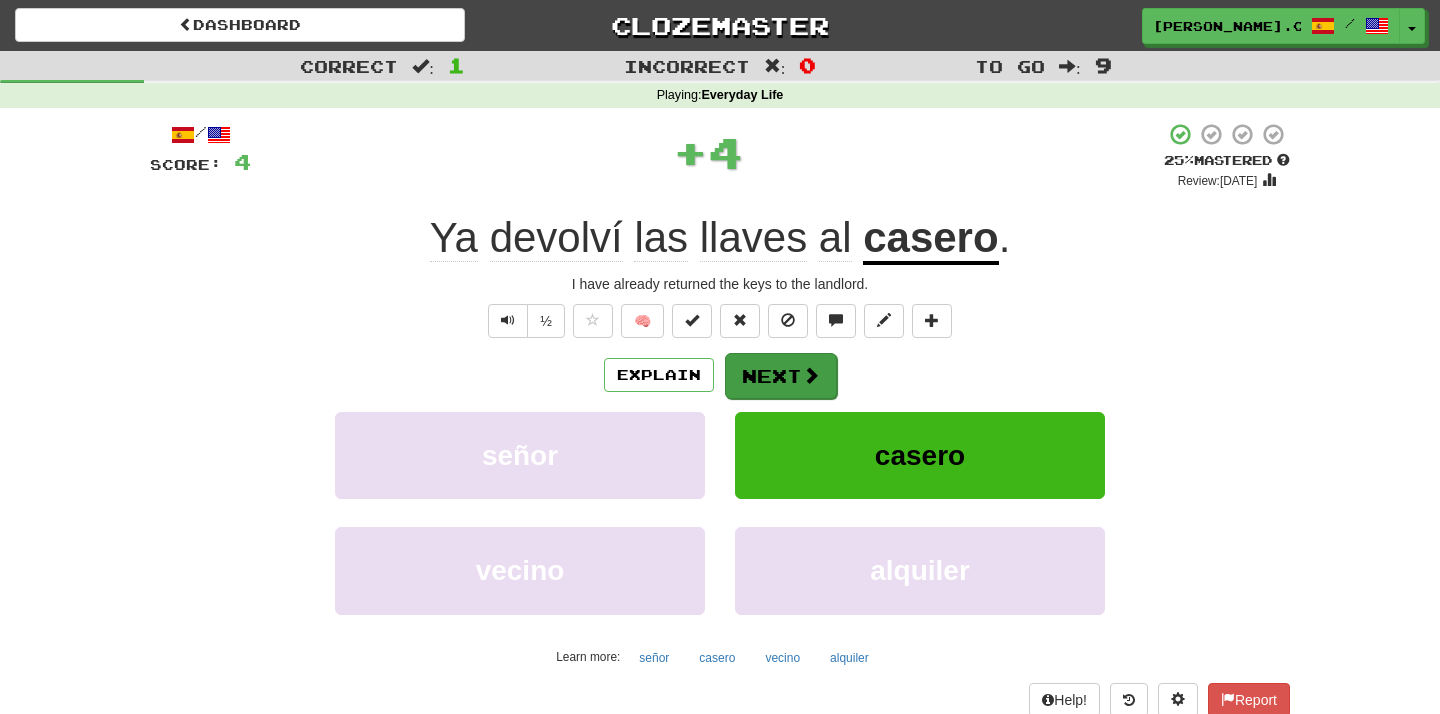 click on "Next" at bounding box center (781, 376) 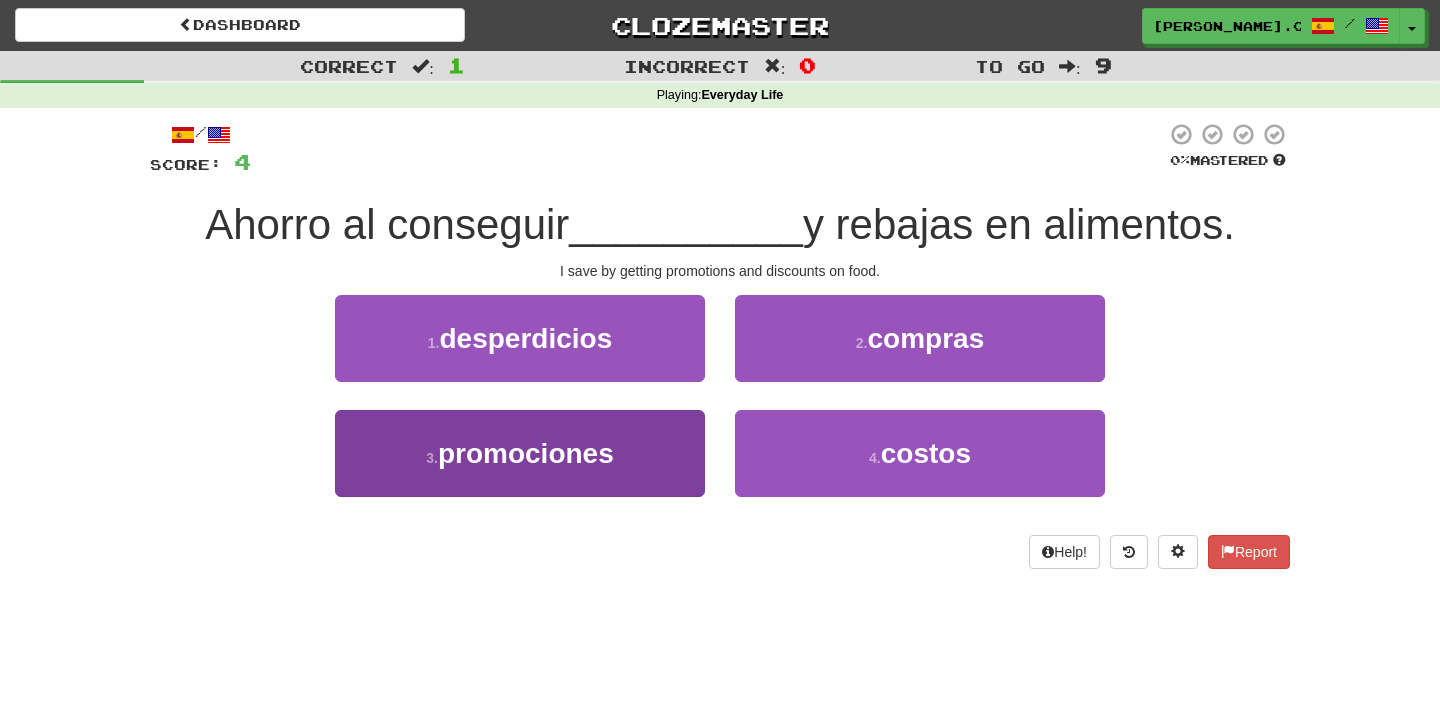 click on "3 .  promociones" at bounding box center (520, 453) 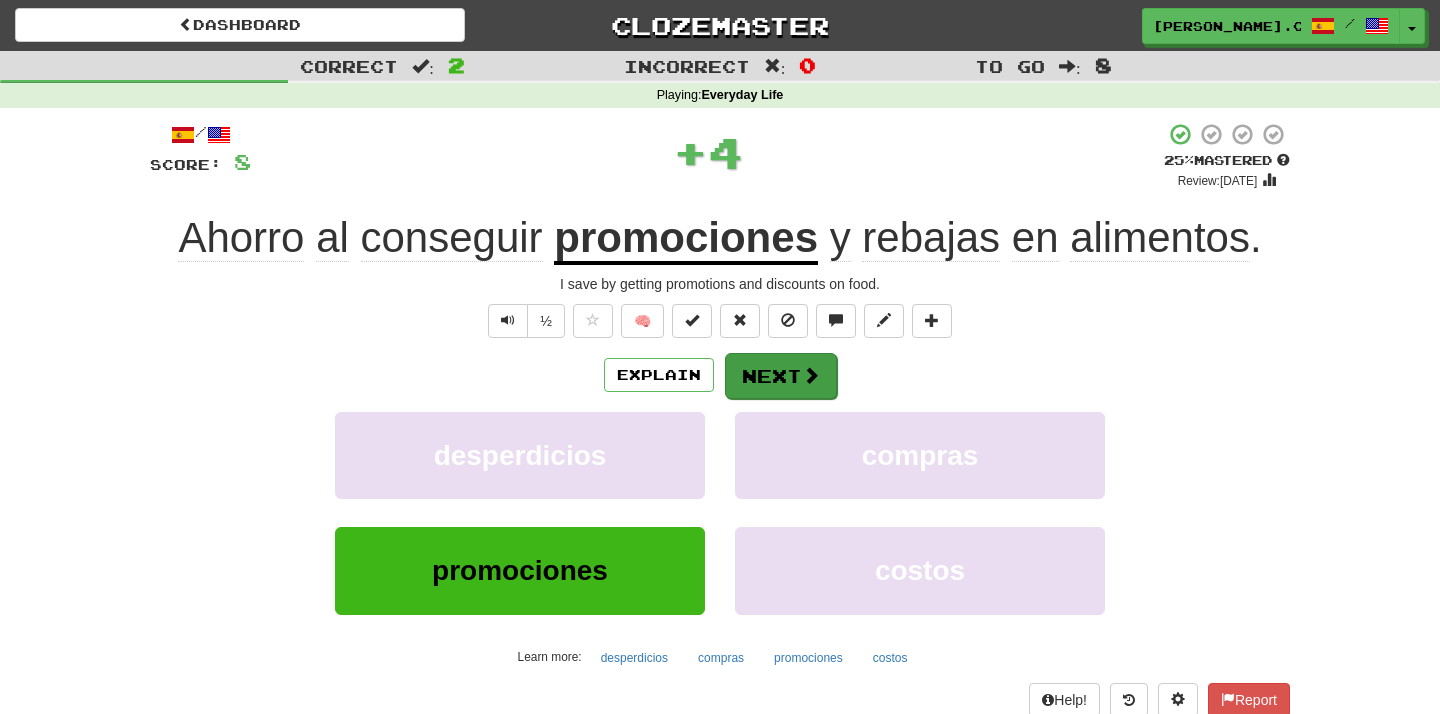 click at bounding box center [811, 375] 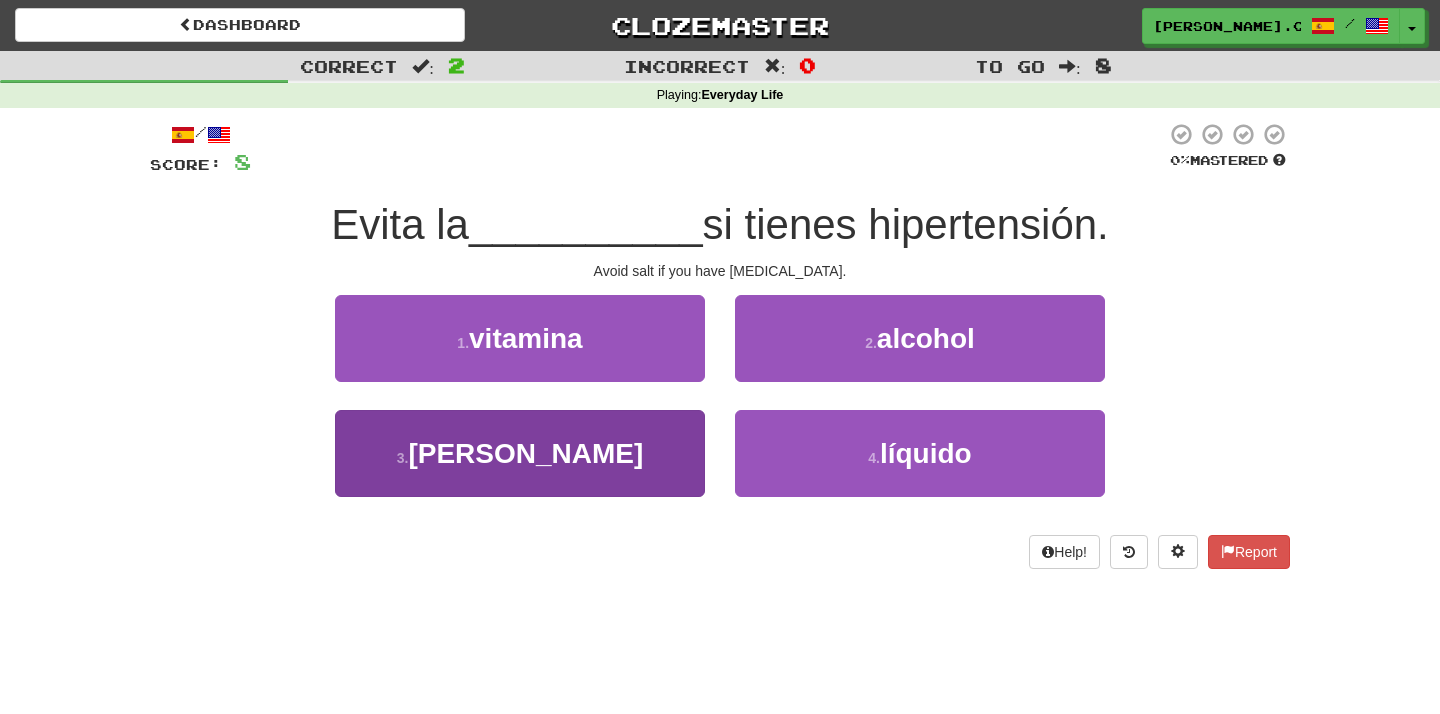 click on "3 .  [PERSON_NAME]" at bounding box center (520, 453) 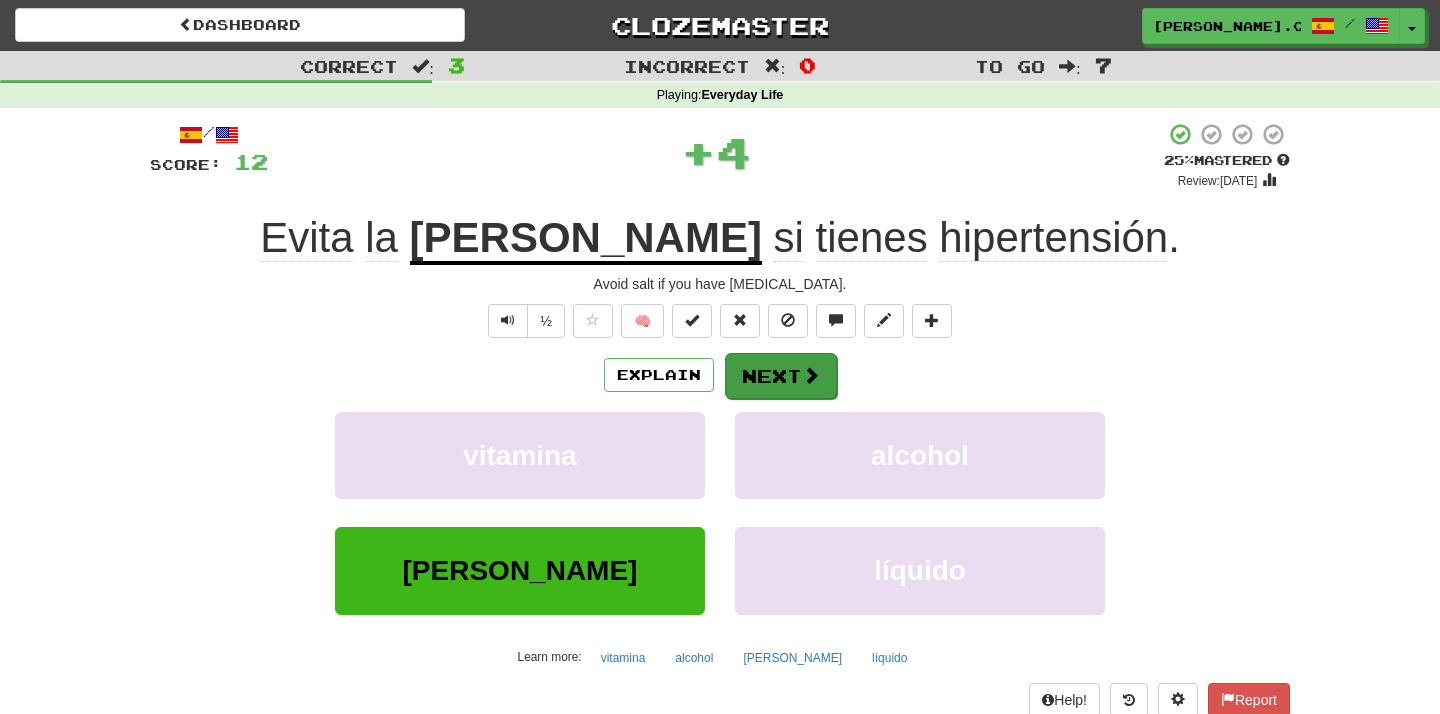 click on "Next" at bounding box center (781, 376) 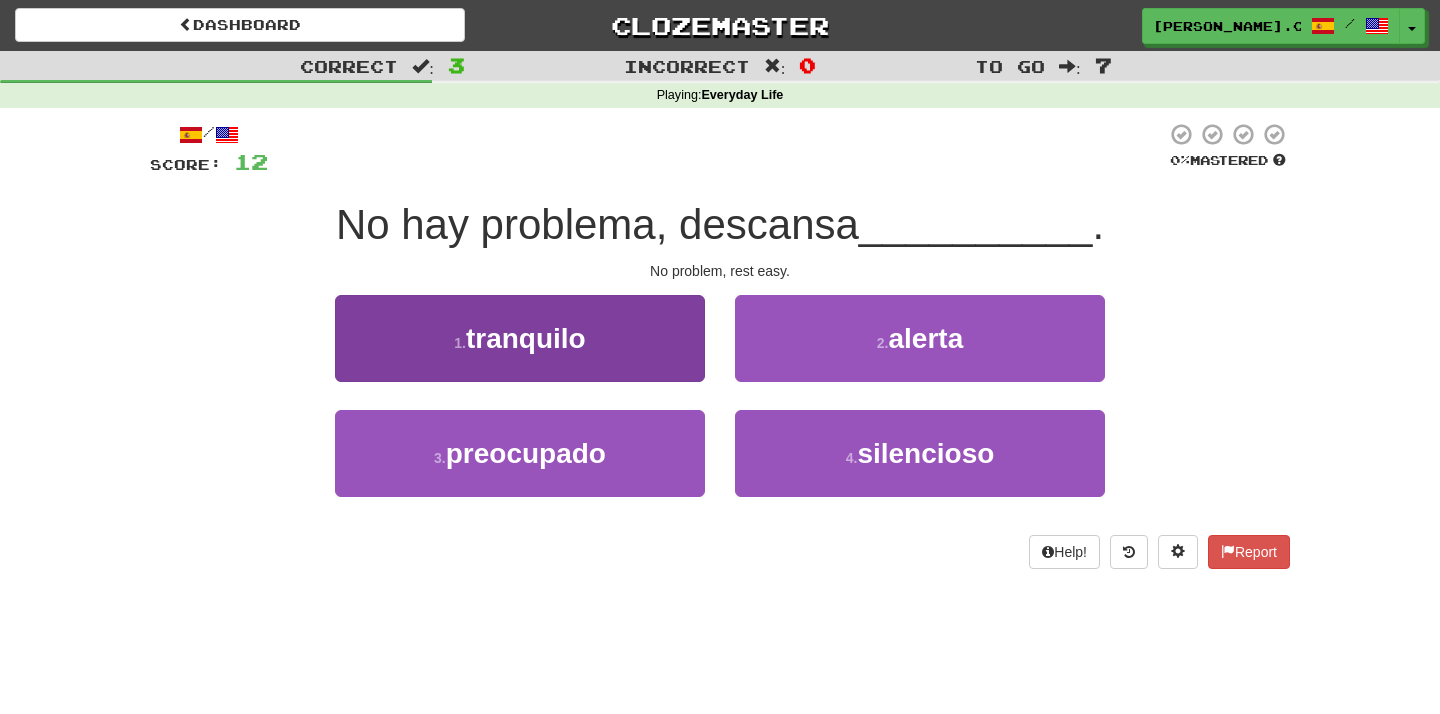 click on "1 .  tranquilo" at bounding box center (520, 338) 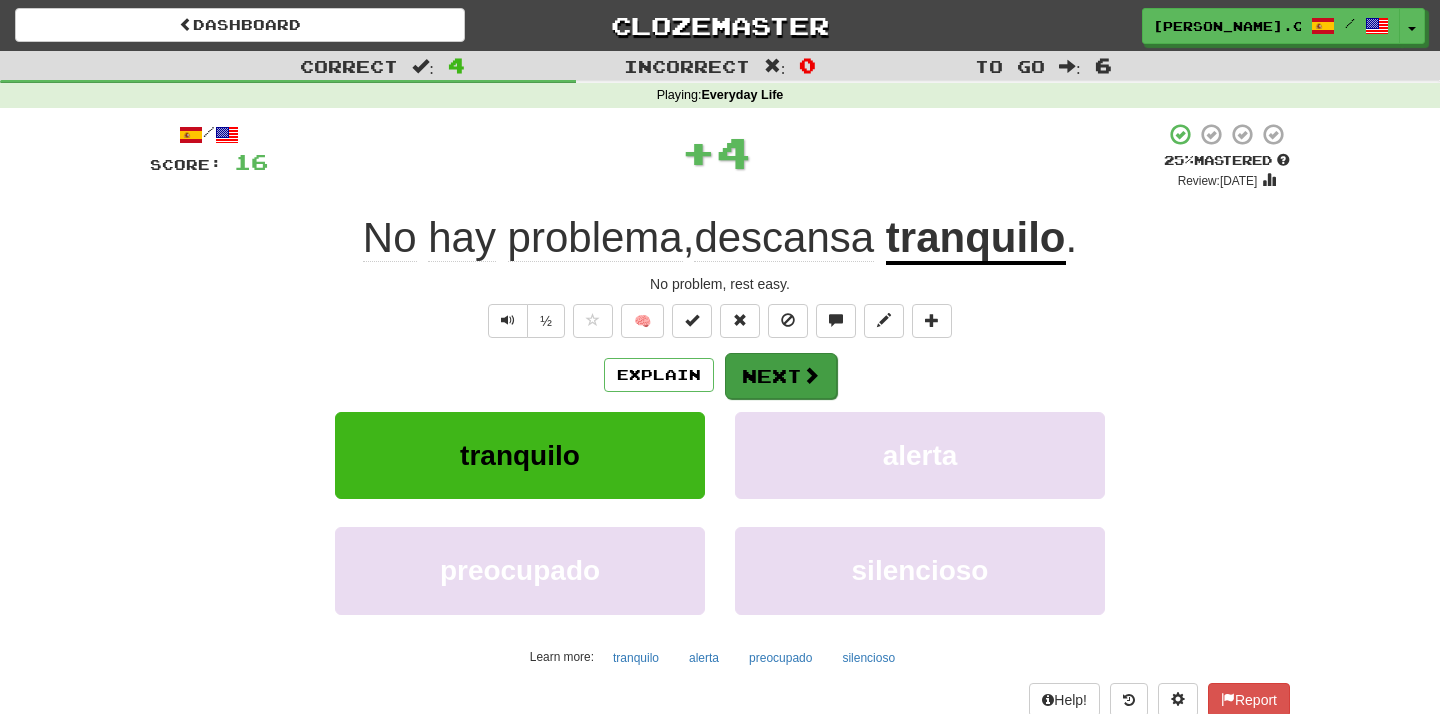 click at bounding box center [811, 375] 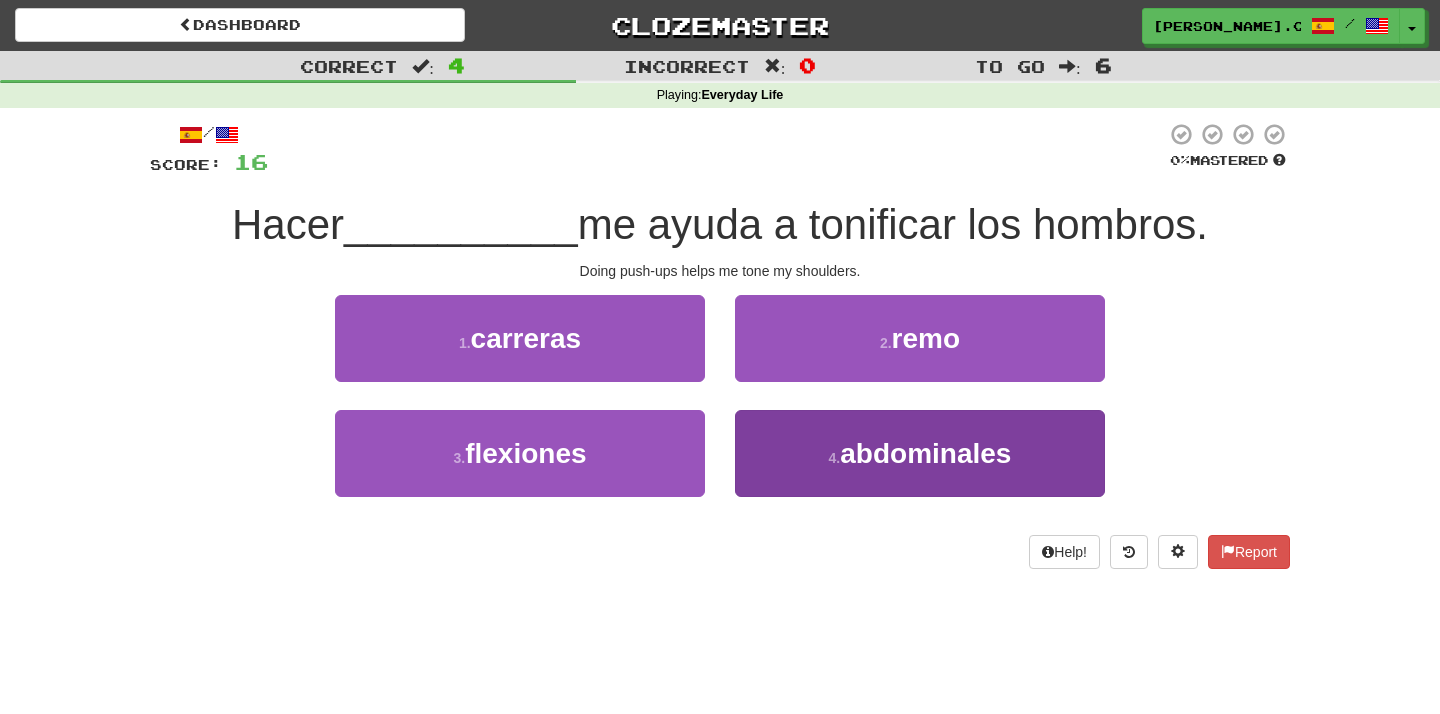 click on "4 .  abdominales" at bounding box center [920, 453] 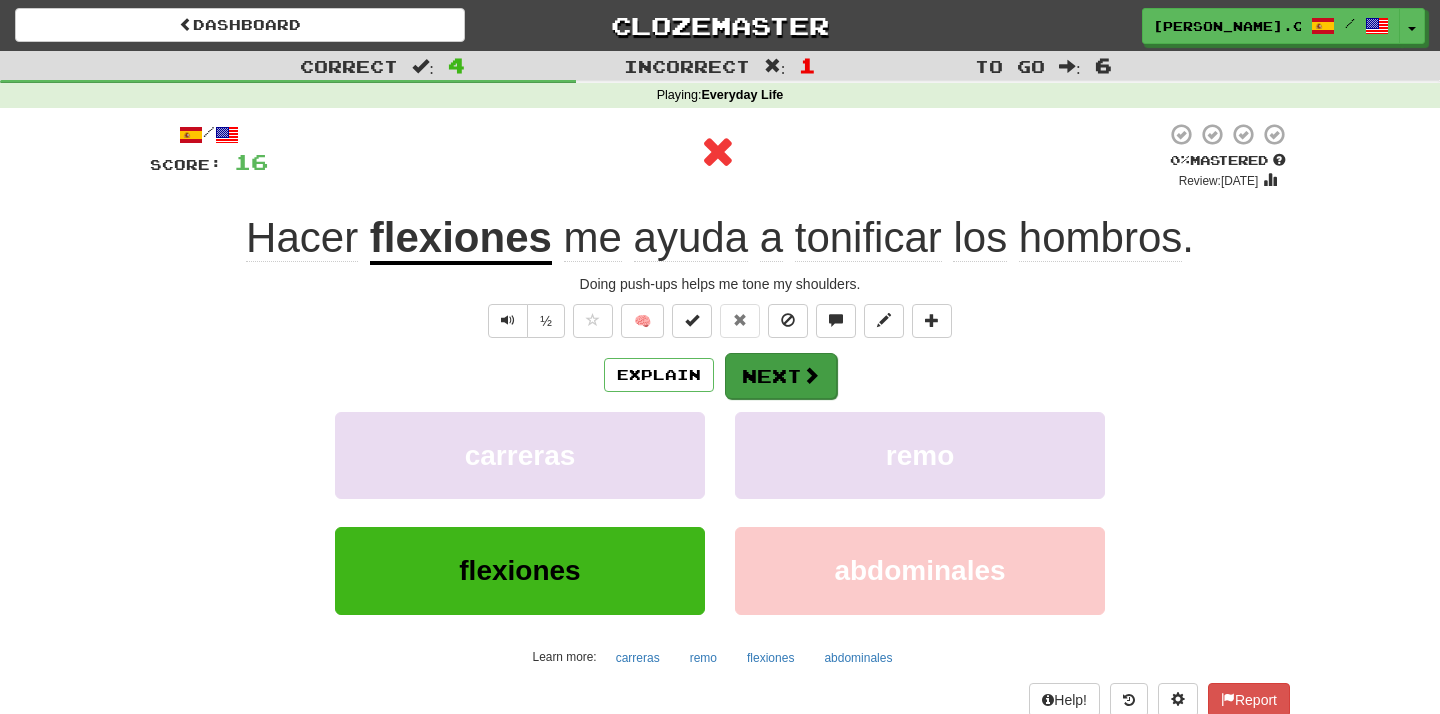click on "Next" at bounding box center [781, 376] 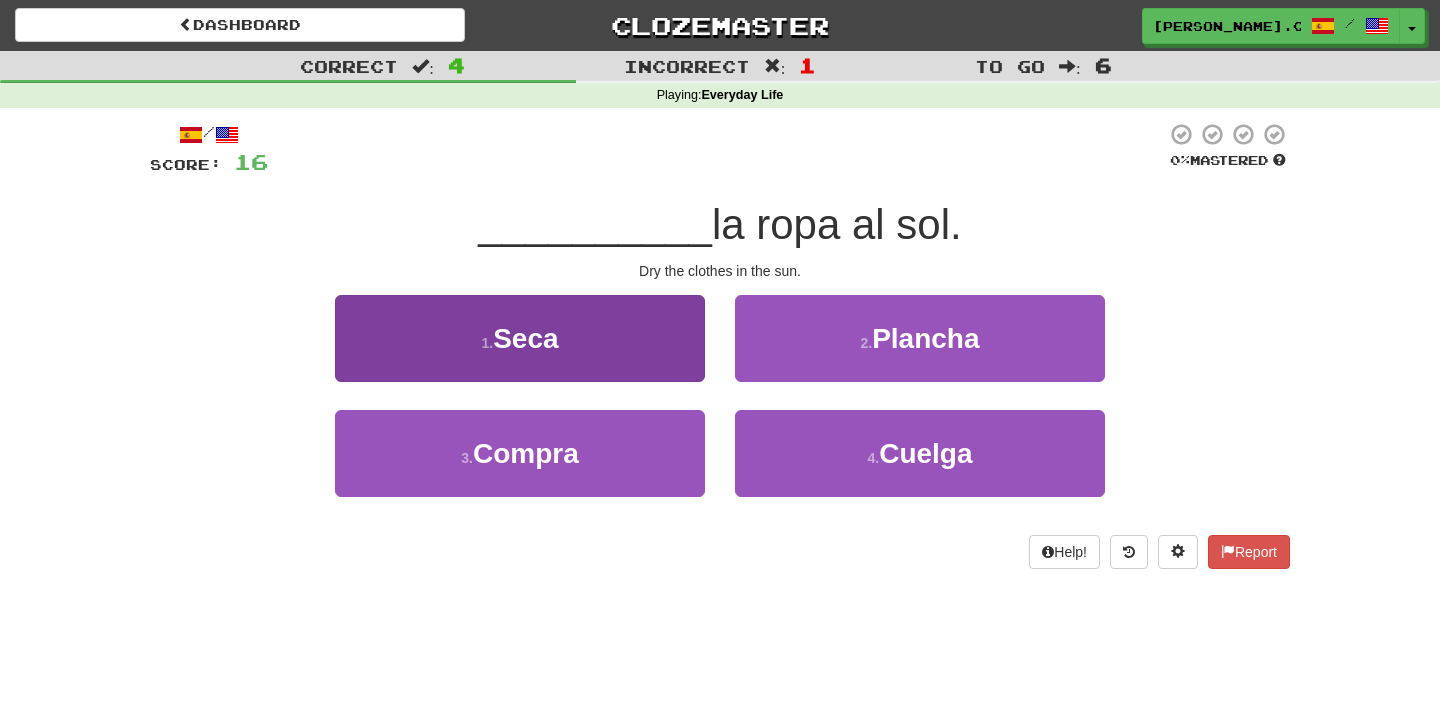 click on "1 .  Seca" at bounding box center [520, 338] 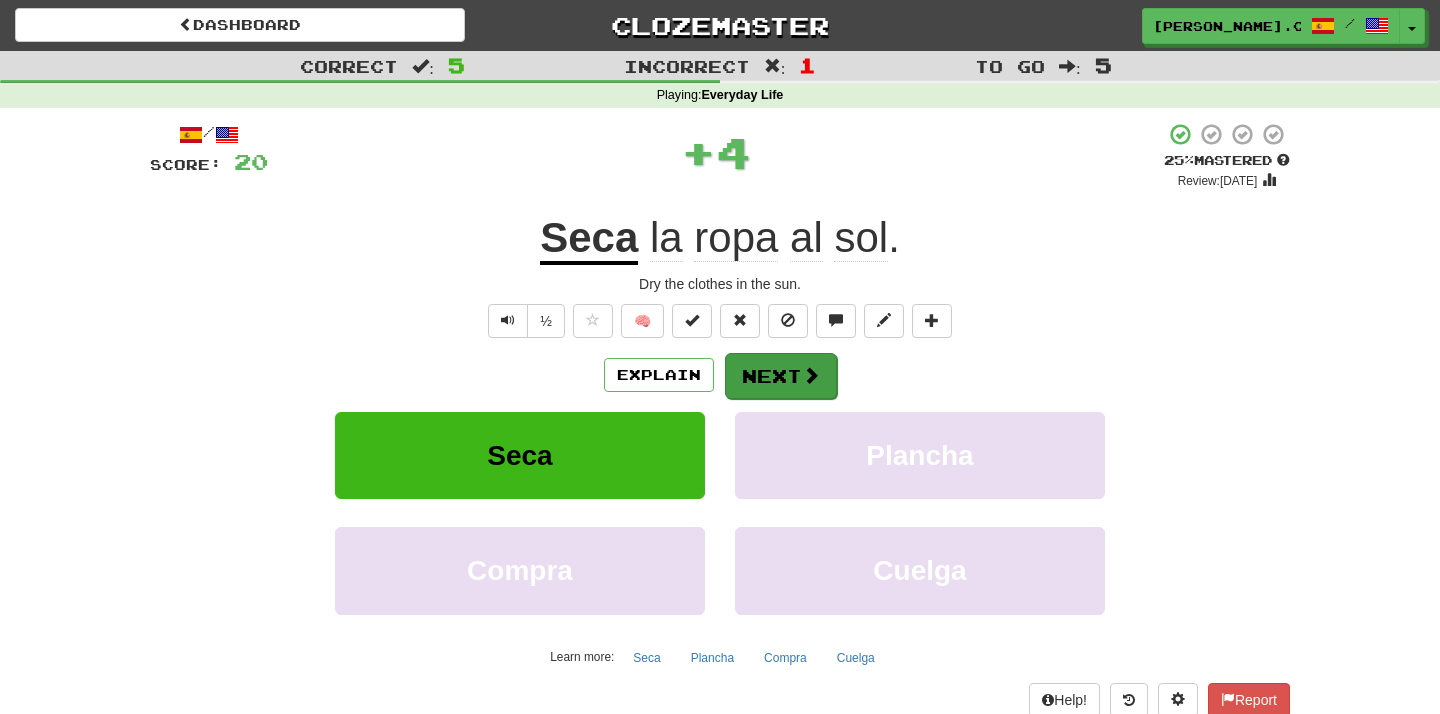 click at bounding box center (811, 375) 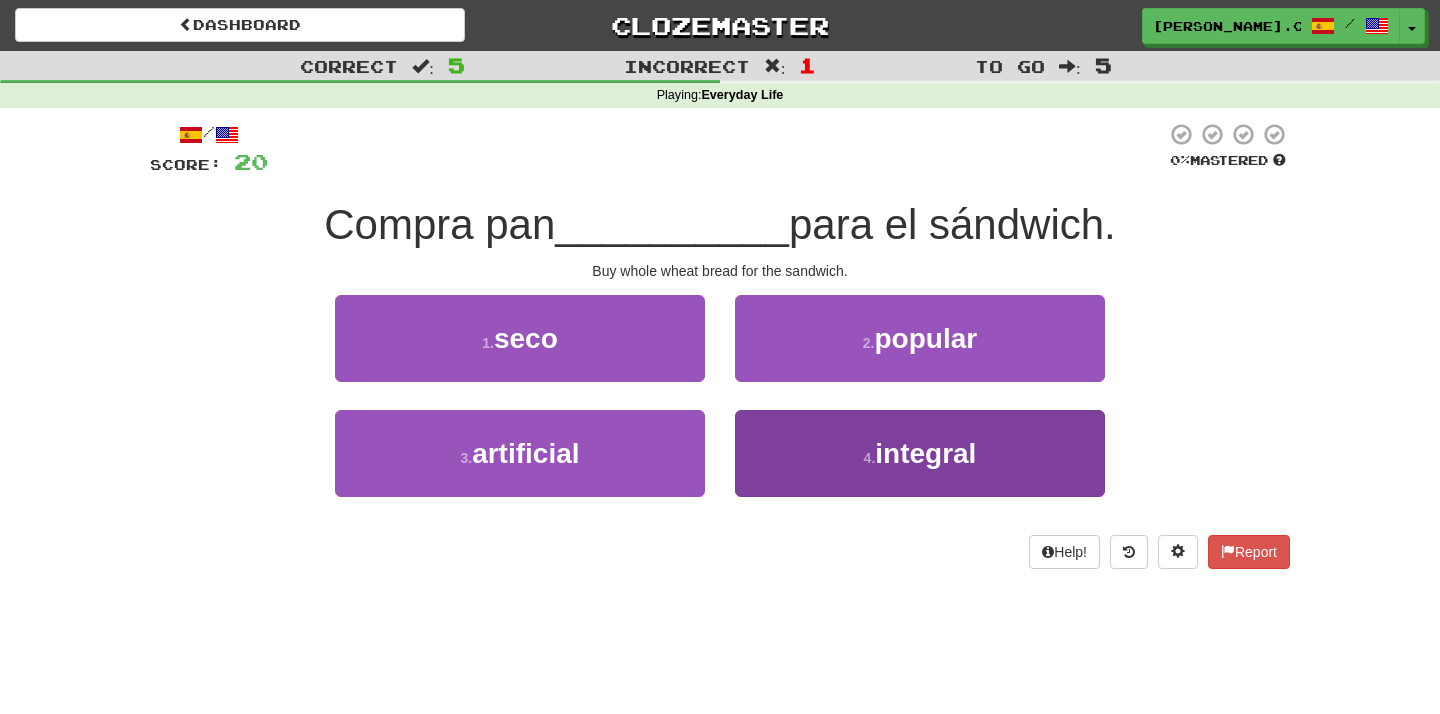click on "4 .  integral" at bounding box center (920, 453) 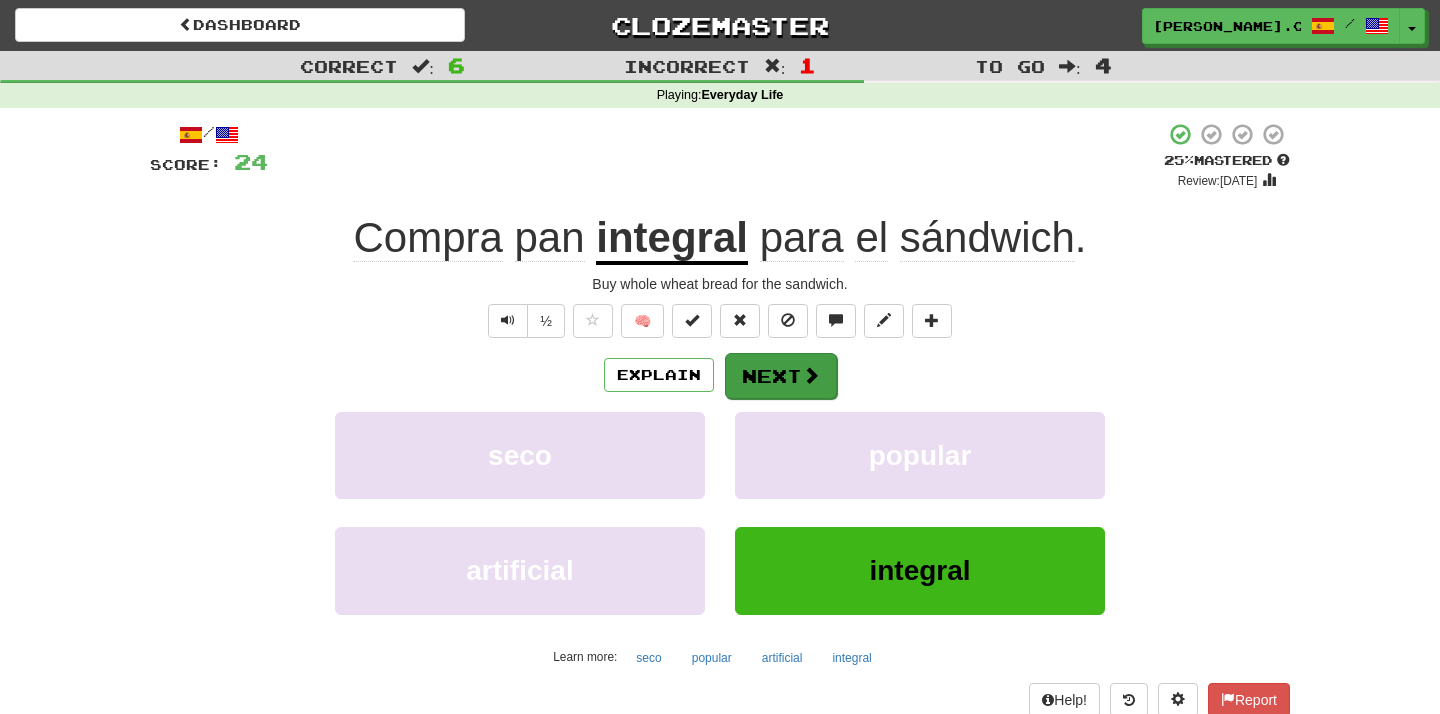 click on "Next" at bounding box center [781, 376] 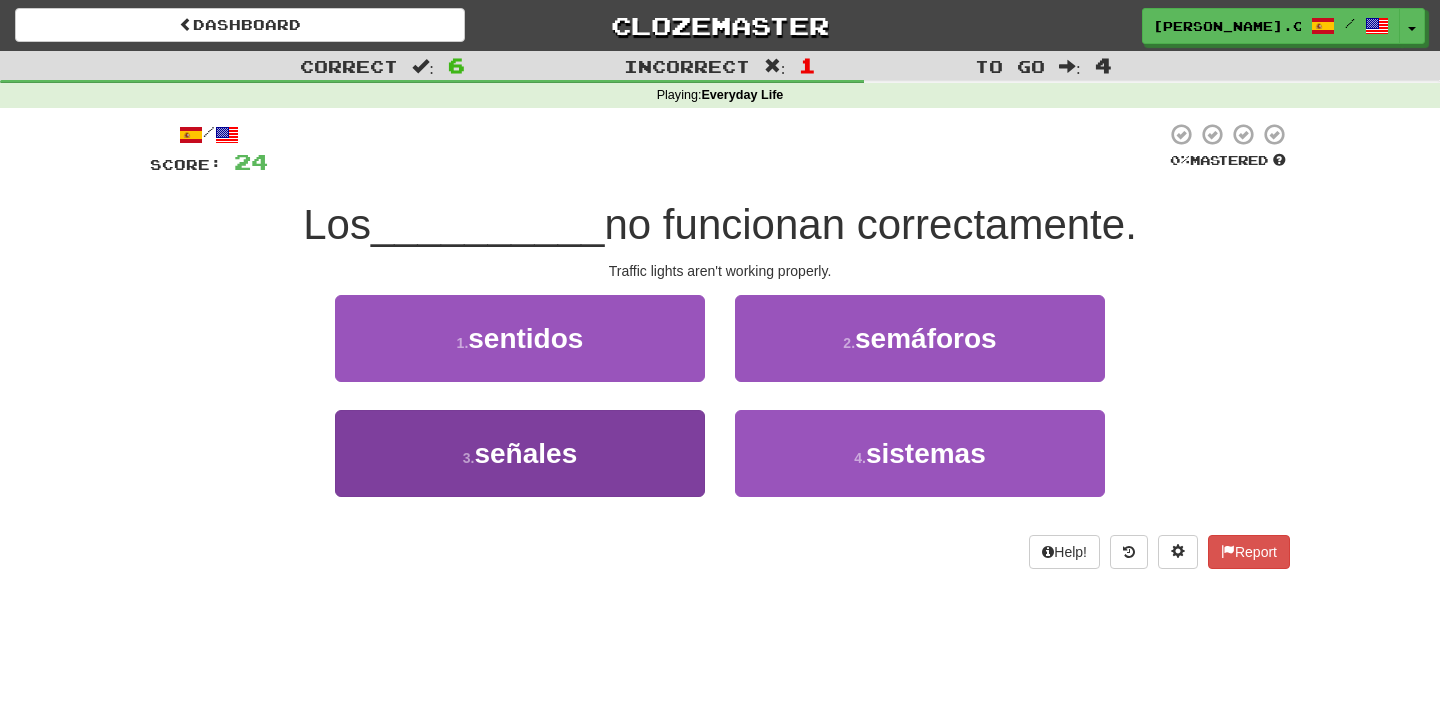 click on "3 .  señales" at bounding box center [520, 453] 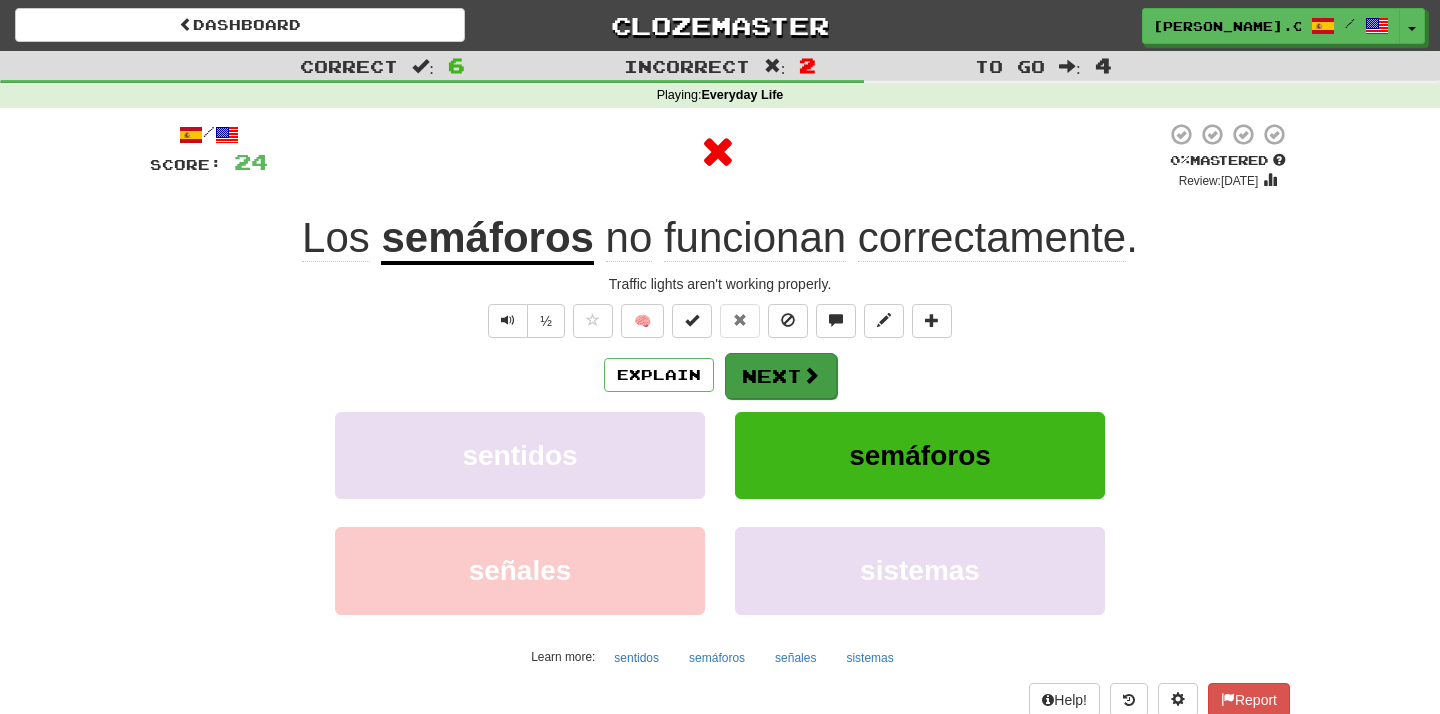 click on "Next" at bounding box center (781, 376) 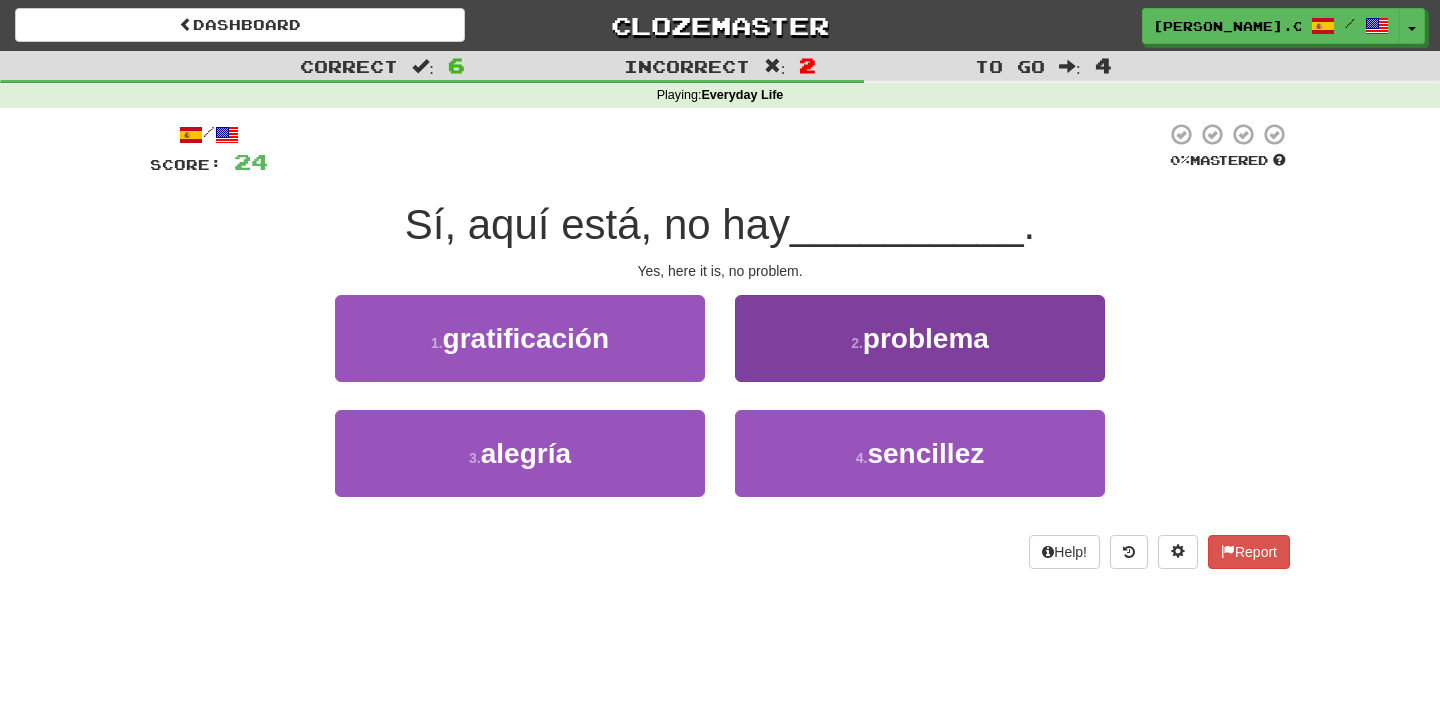 click on "2 .  problema" at bounding box center (920, 338) 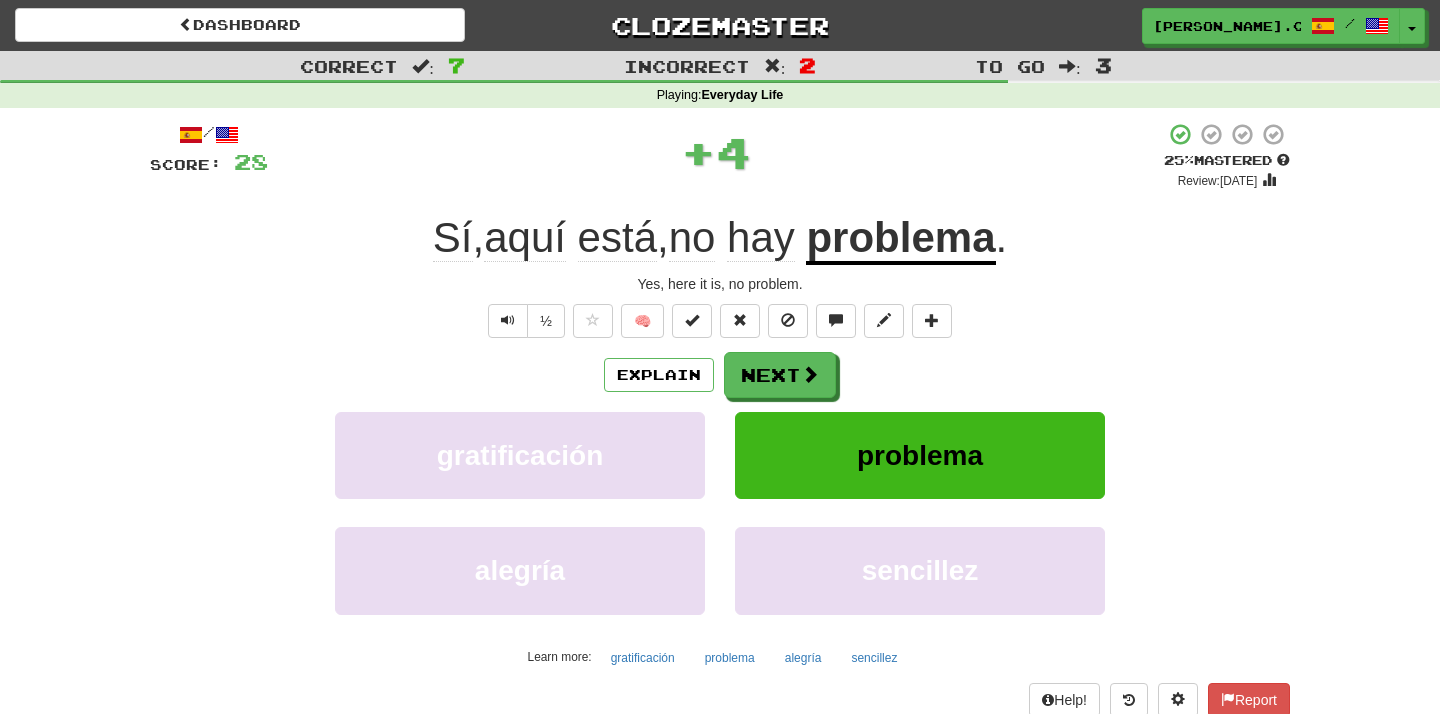 click on "Next" at bounding box center [780, 375] 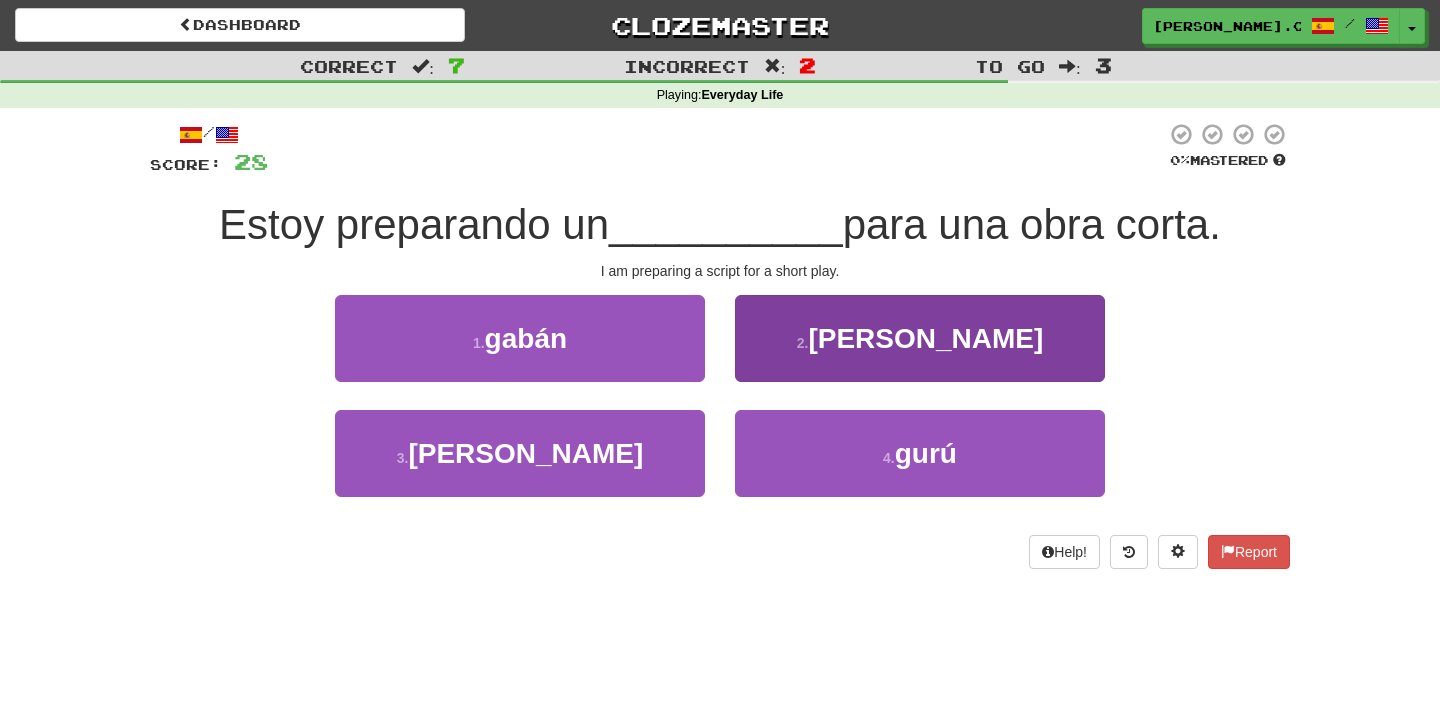 click on "2 .  [PERSON_NAME]" at bounding box center [920, 338] 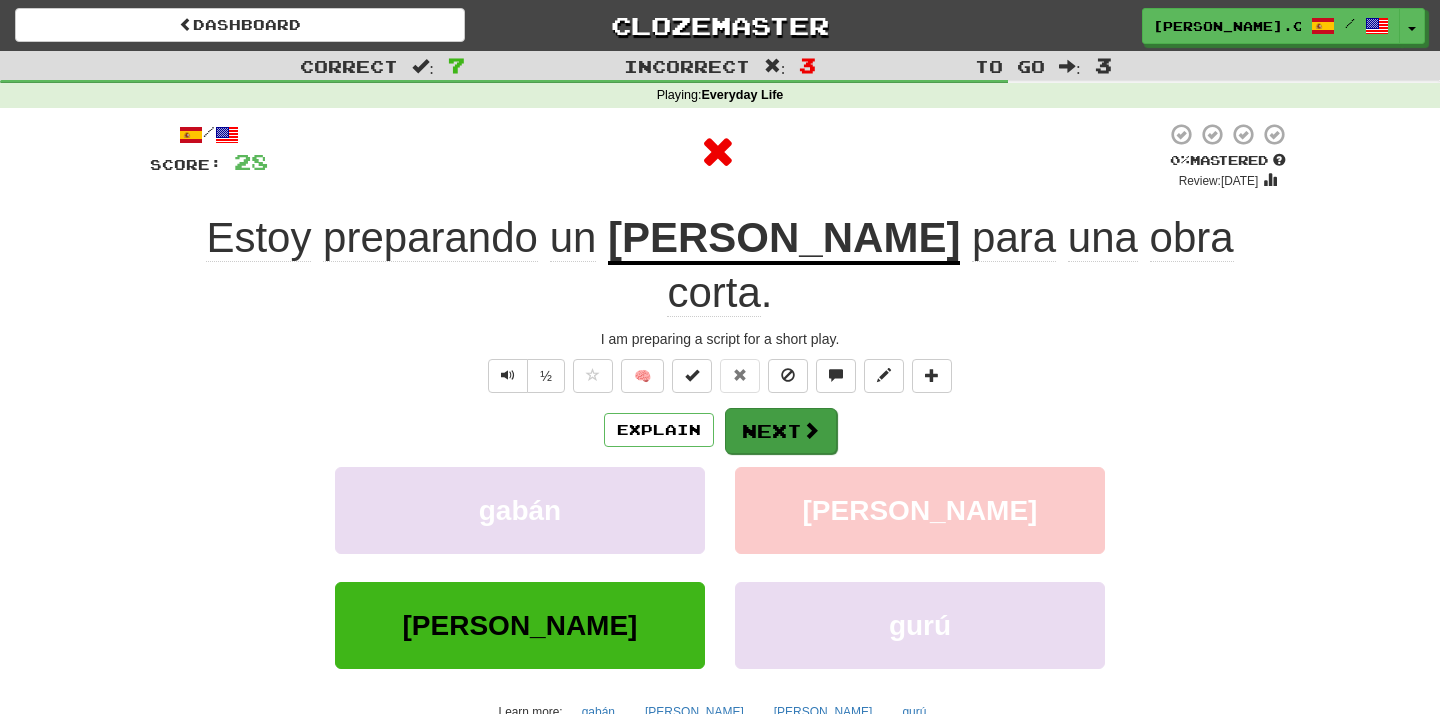 click on "Next" at bounding box center (781, 431) 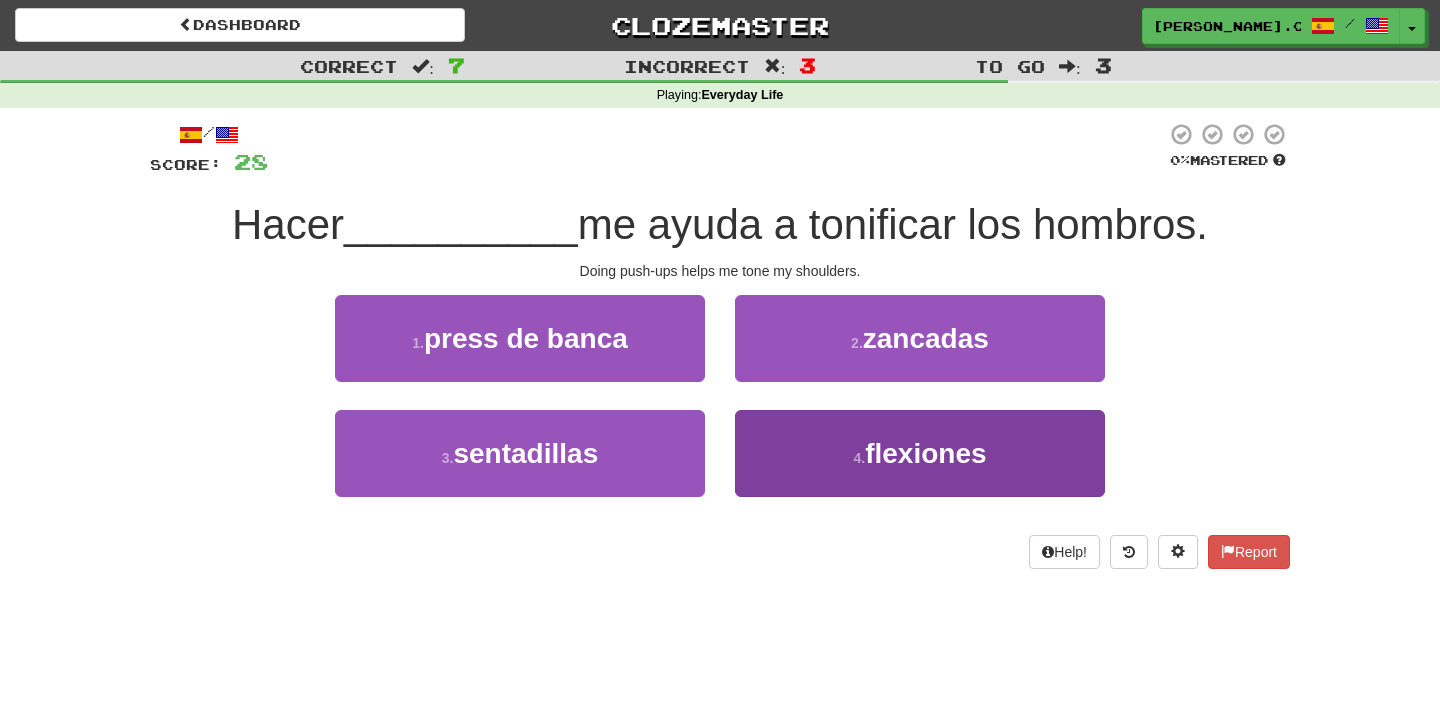 click on "4 .  flexiones" at bounding box center [920, 453] 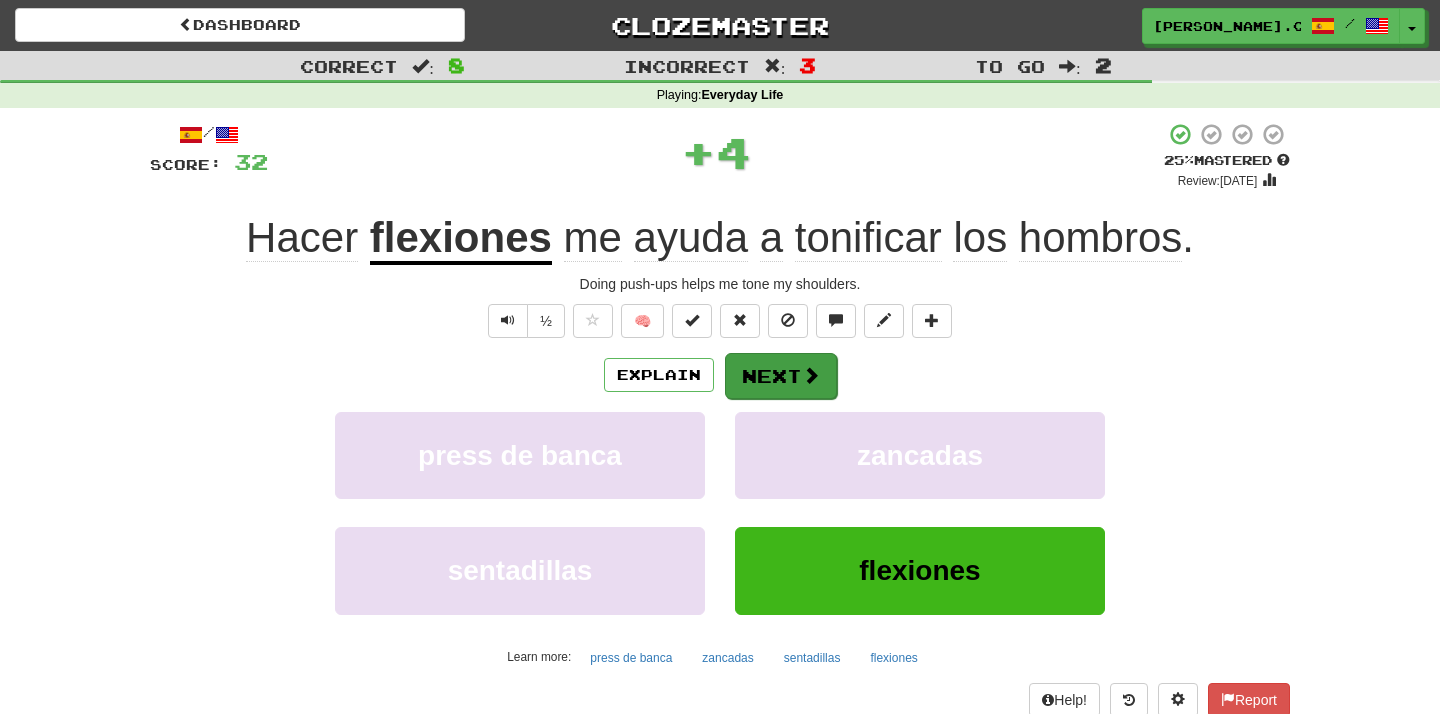 click at bounding box center (811, 375) 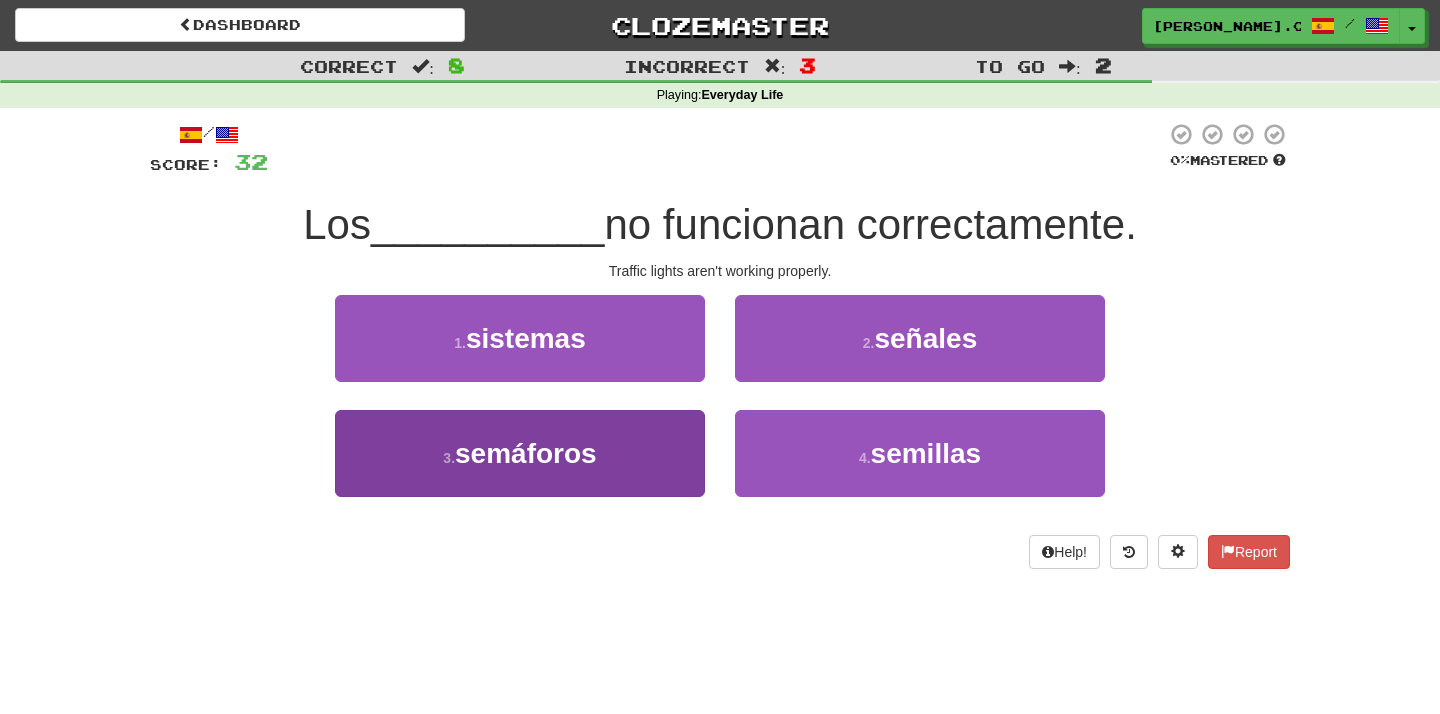 click on "3 .  semáforos" at bounding box center (520, 453) 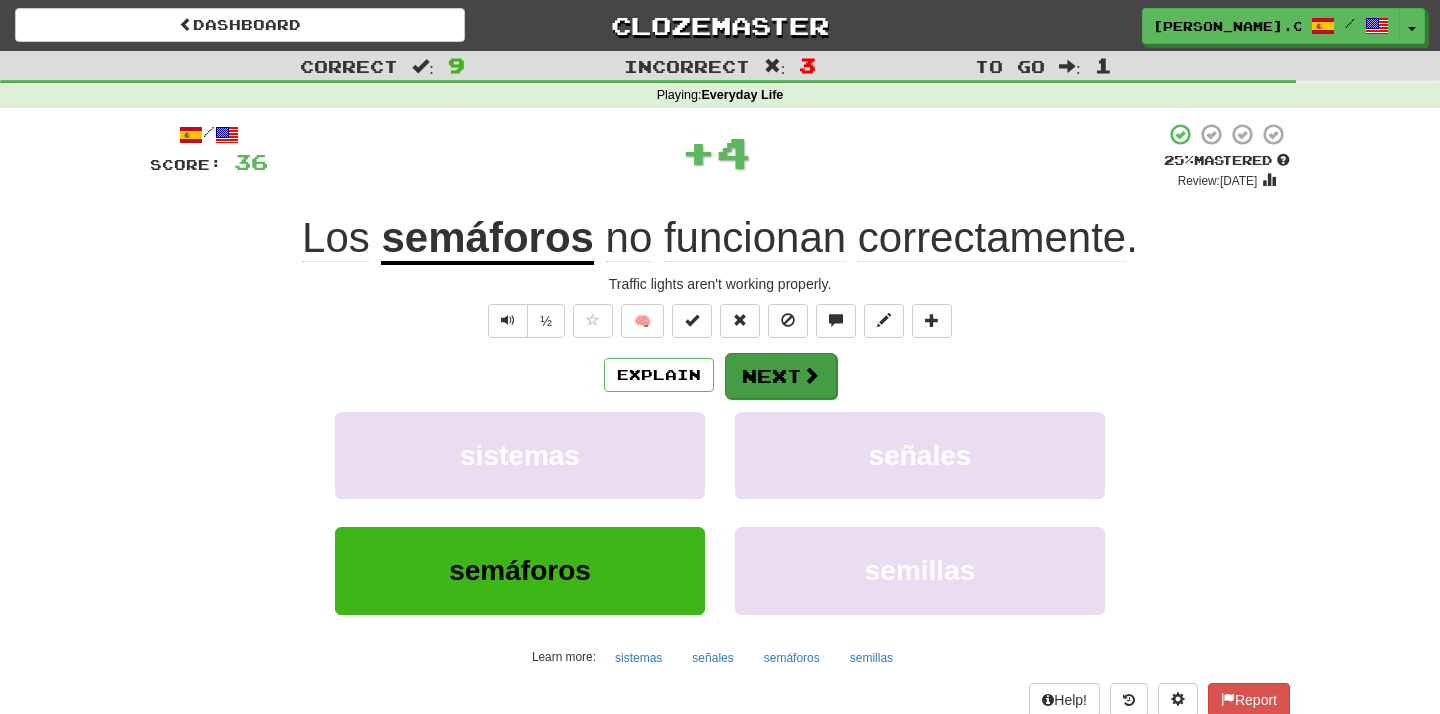 click at bounding box center [811, 375] 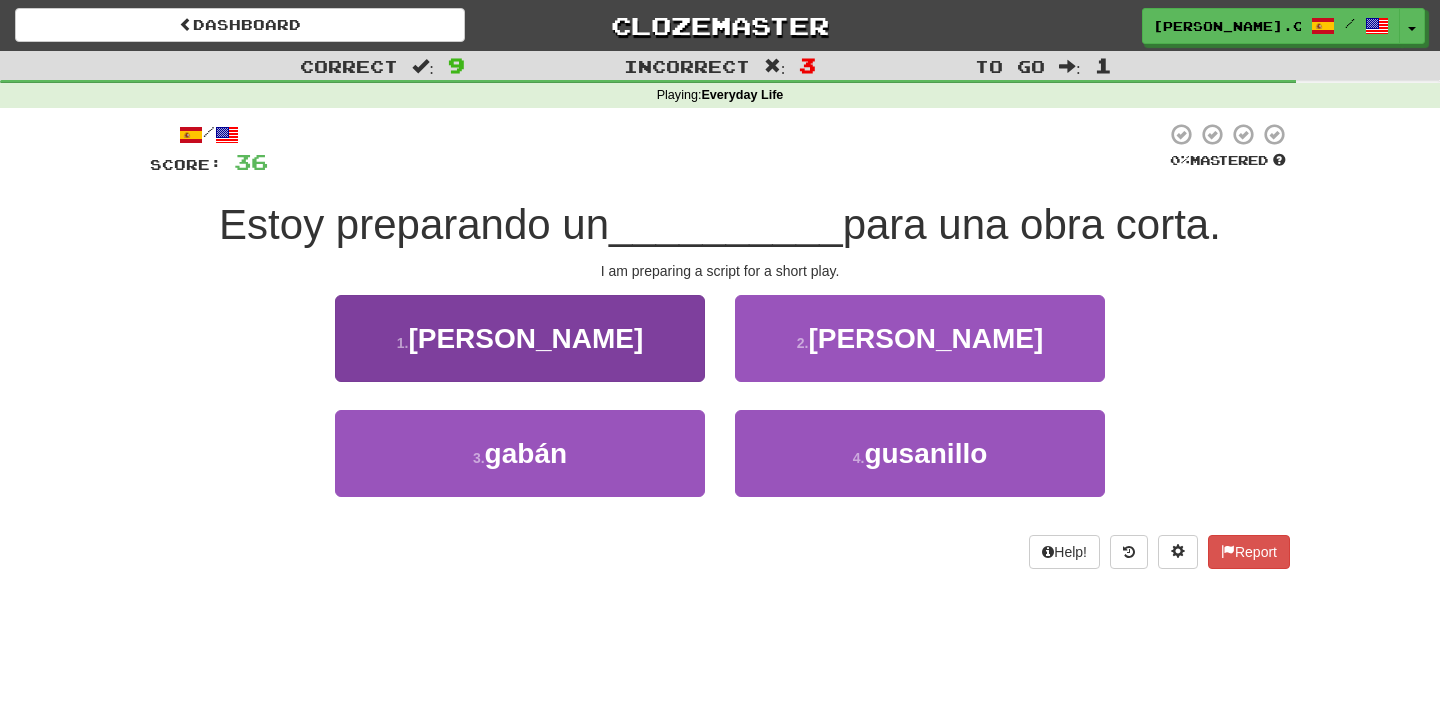 click on "1 .  [PERSON_NAME]" at bounding box center [520, 338] 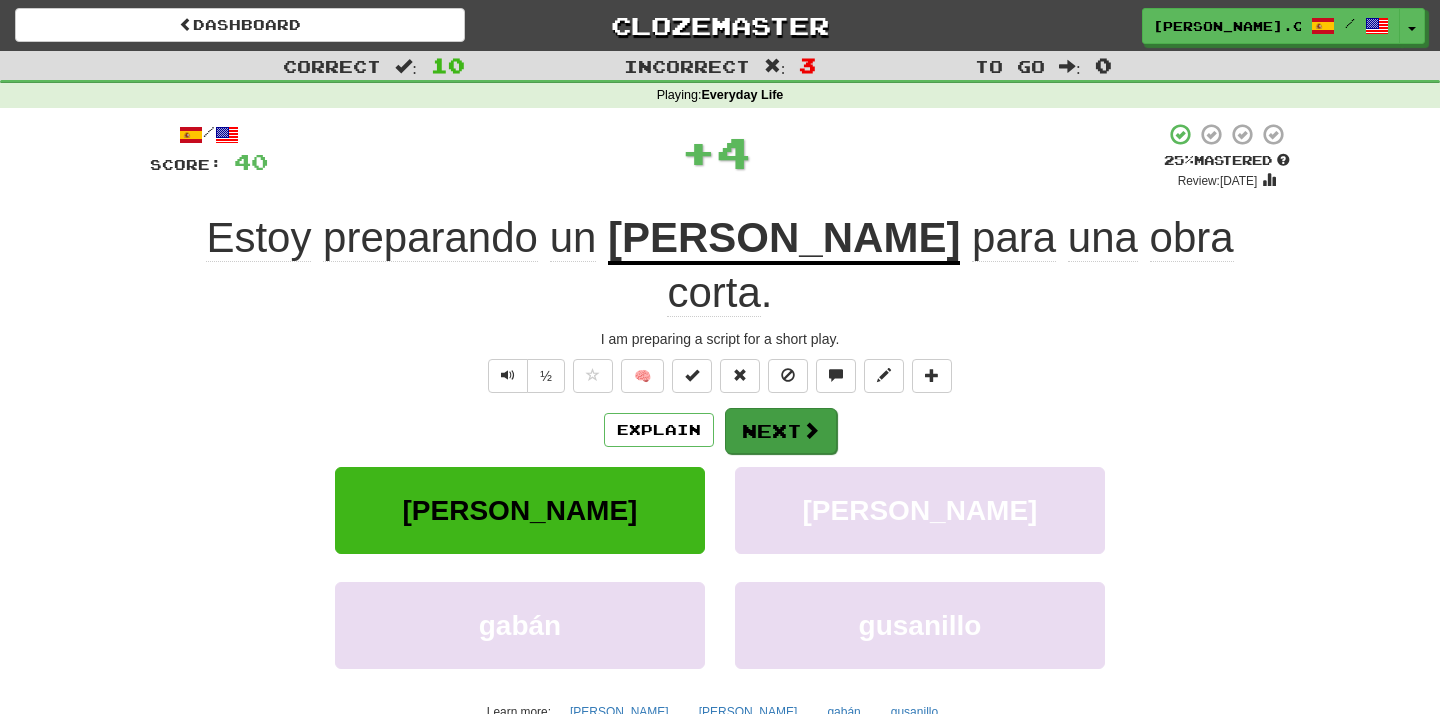click on "Next" at bounding box center [781, 431] 